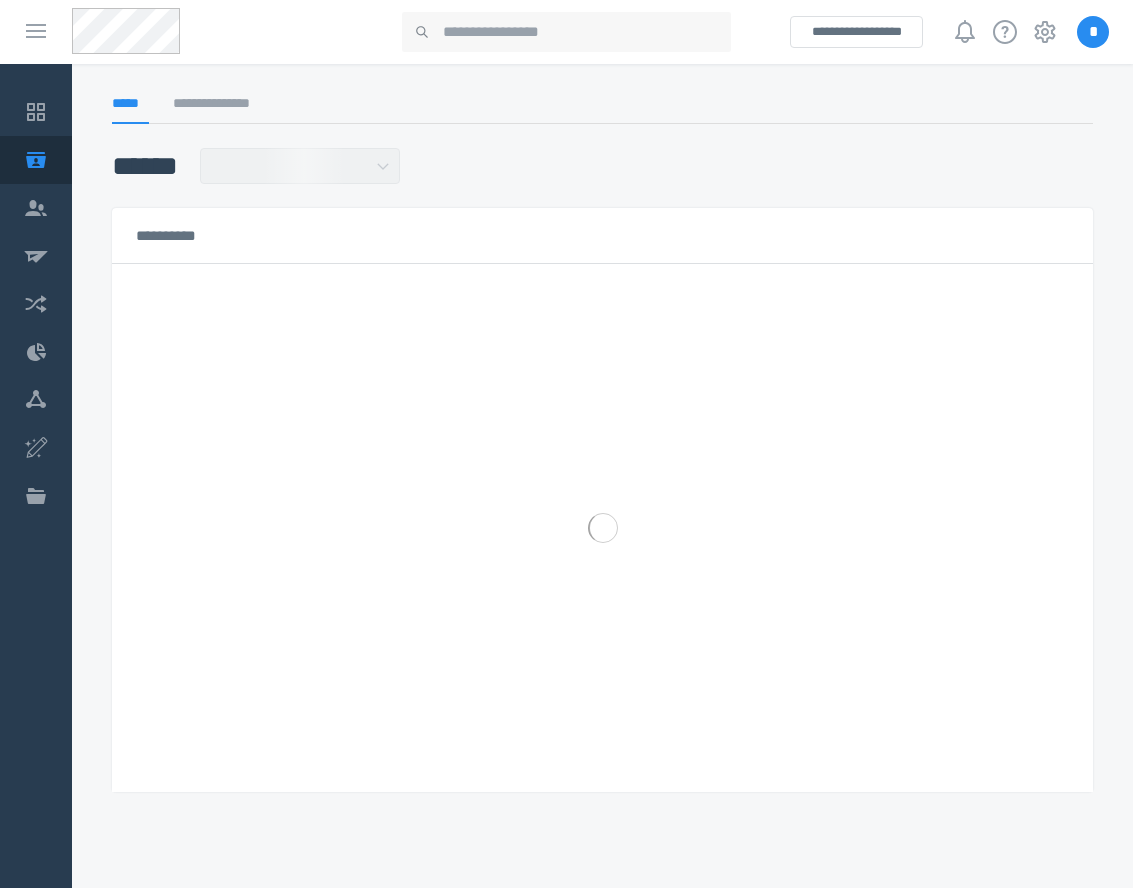 scroll, scrollTop: 0, scrollLeft: 0, axis: both 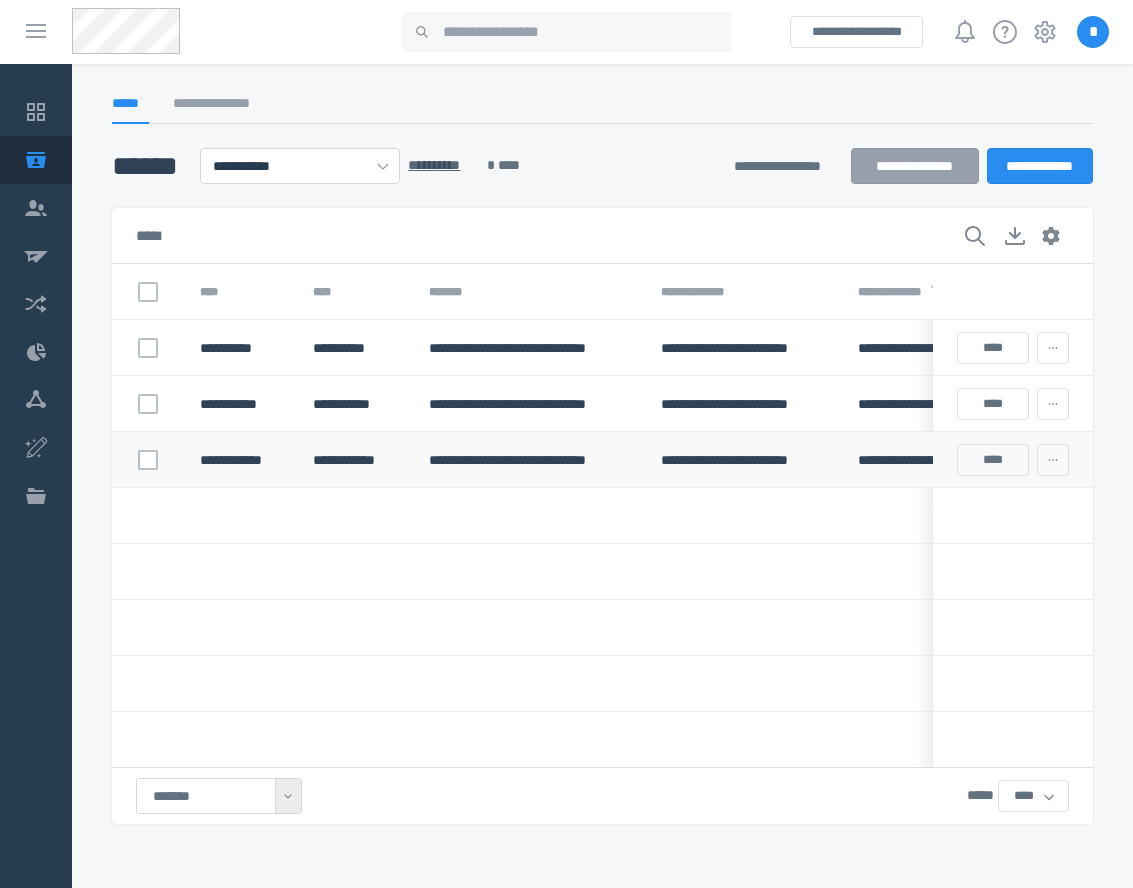 click at bounding box center (148, 460) 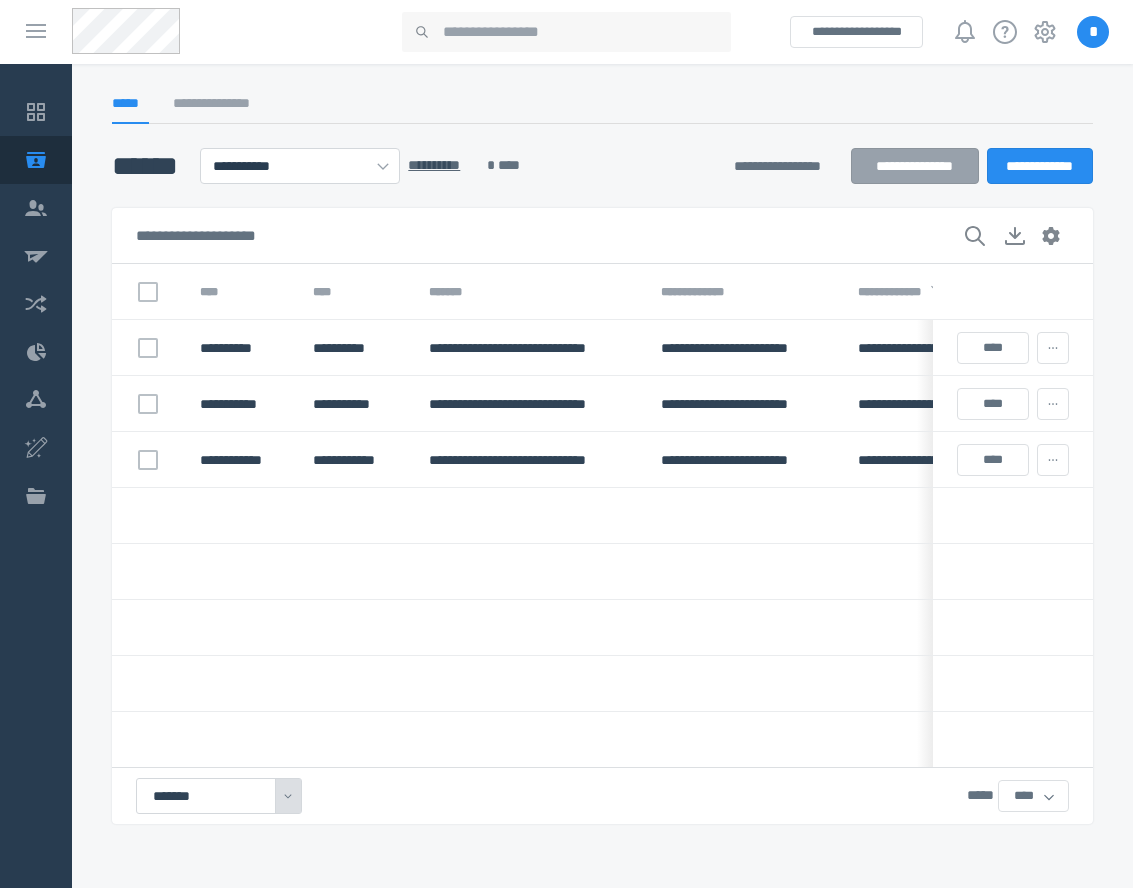 click on "*******" at bounding box center [219, 796] 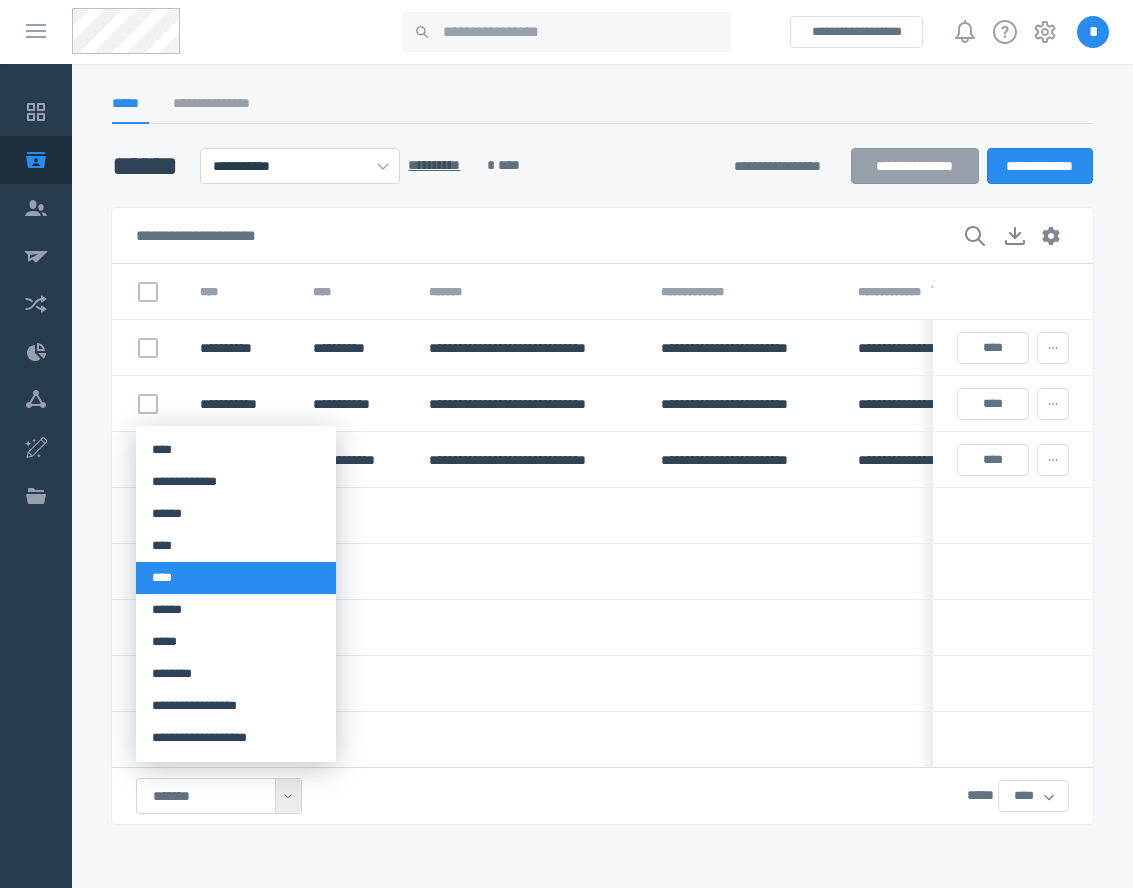 click on "****" at bounding box center (236, 578) 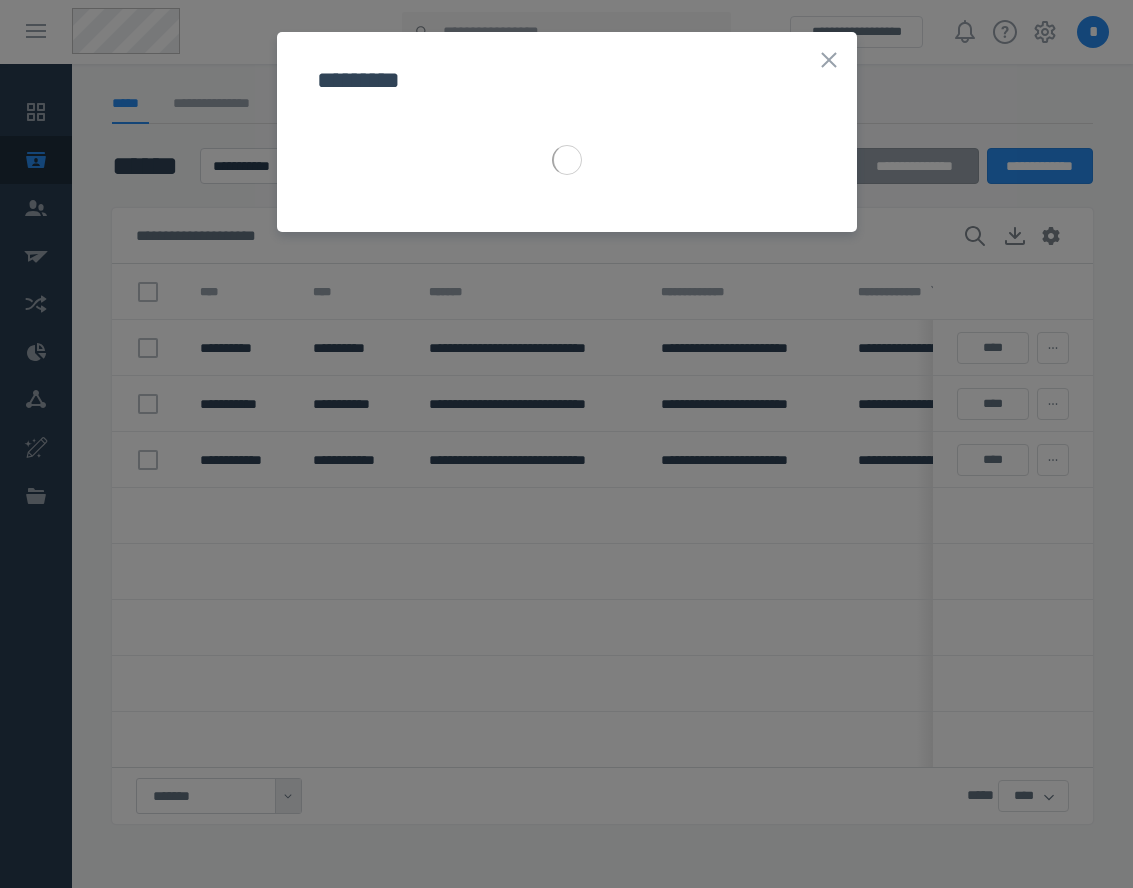 select on "******" 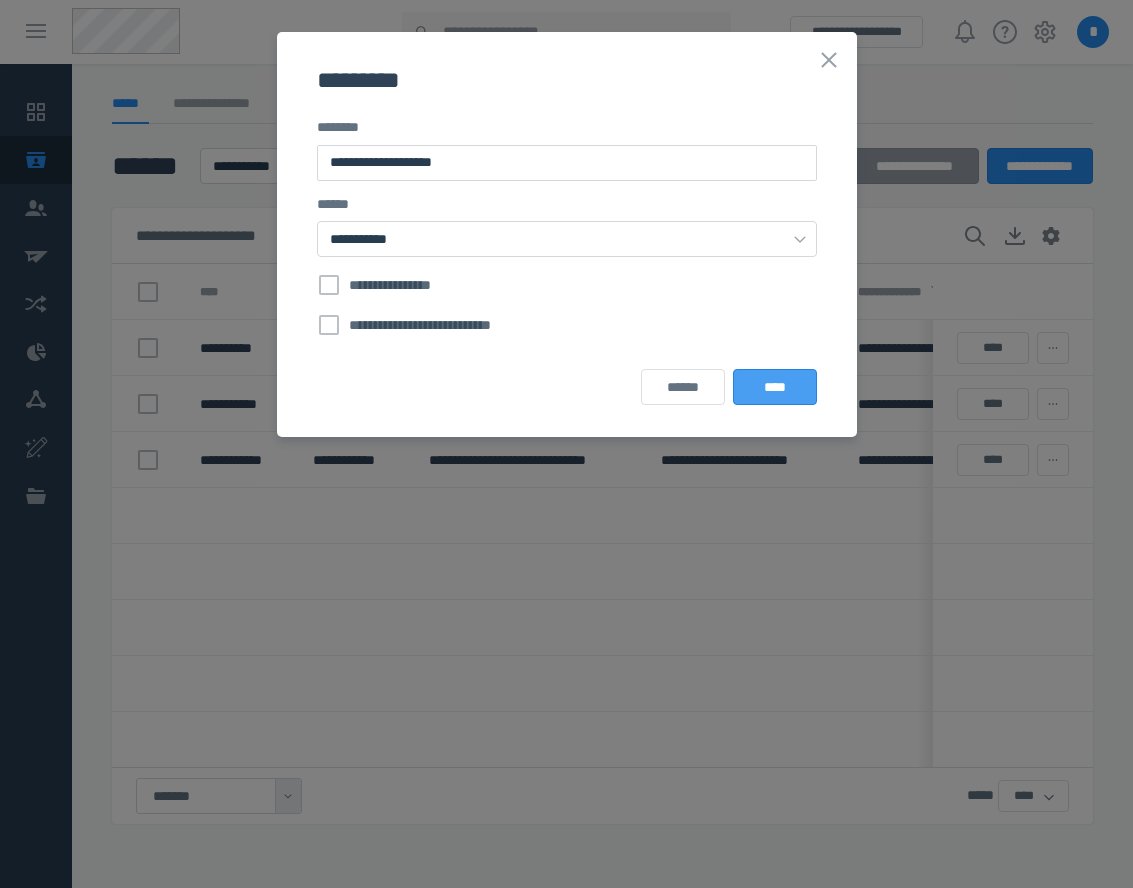 click on "****" at bounding box center (775, 387) 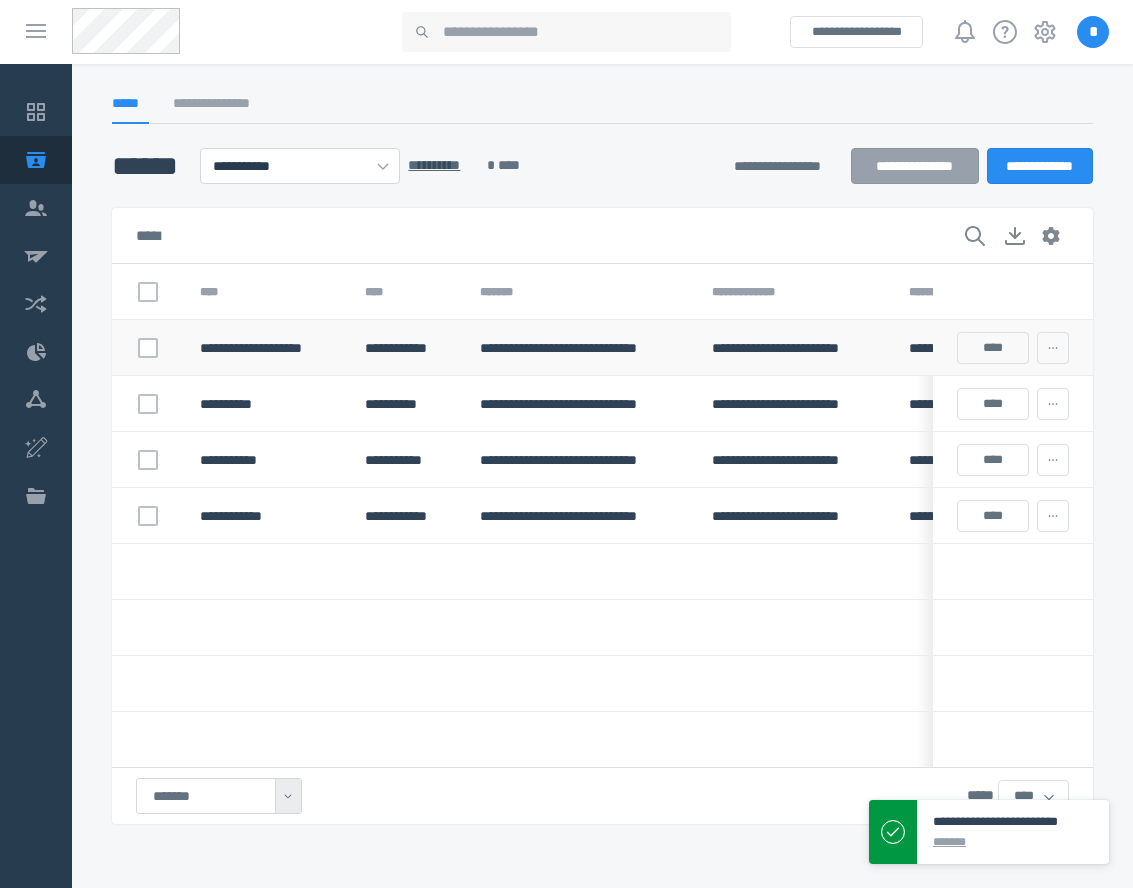 click on "**********" at bounding box center (406, 348) 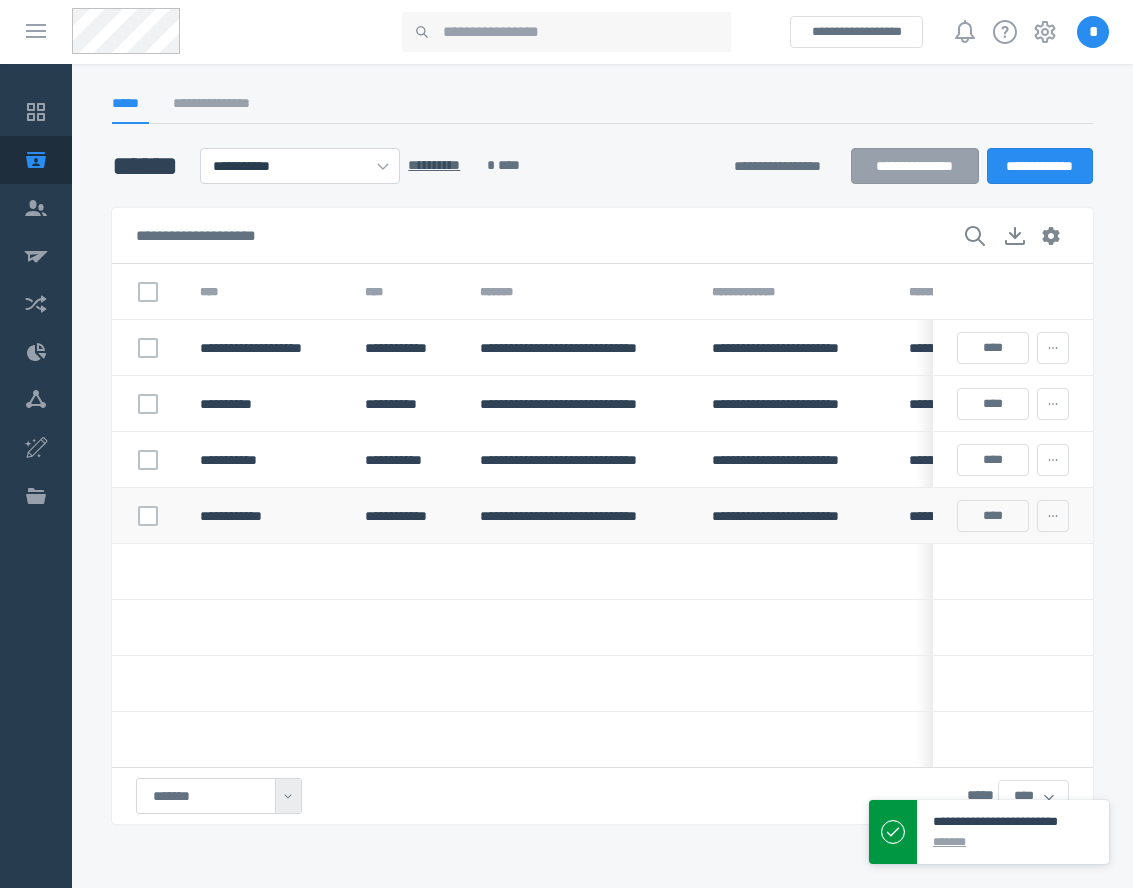 click on "**********" at bounding box center (266, 516) 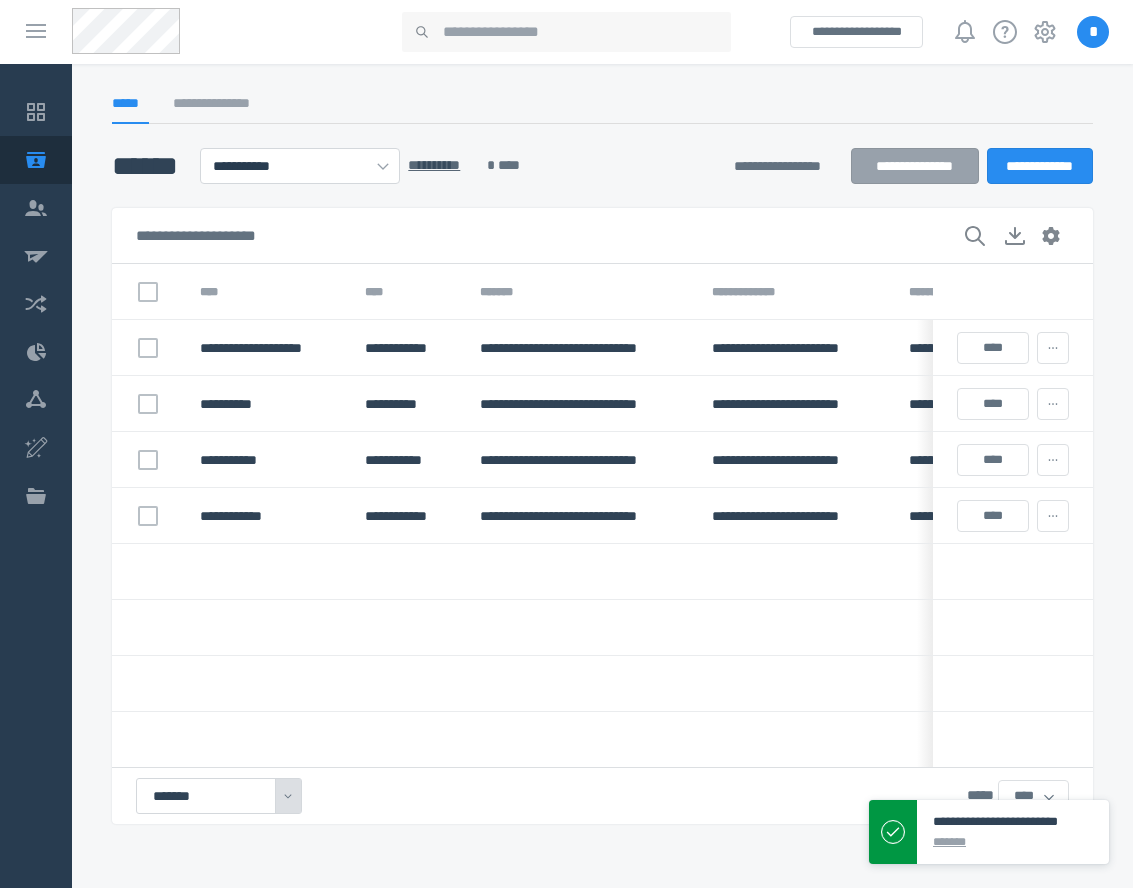 click on "*******" at bounding box center (219, 796) 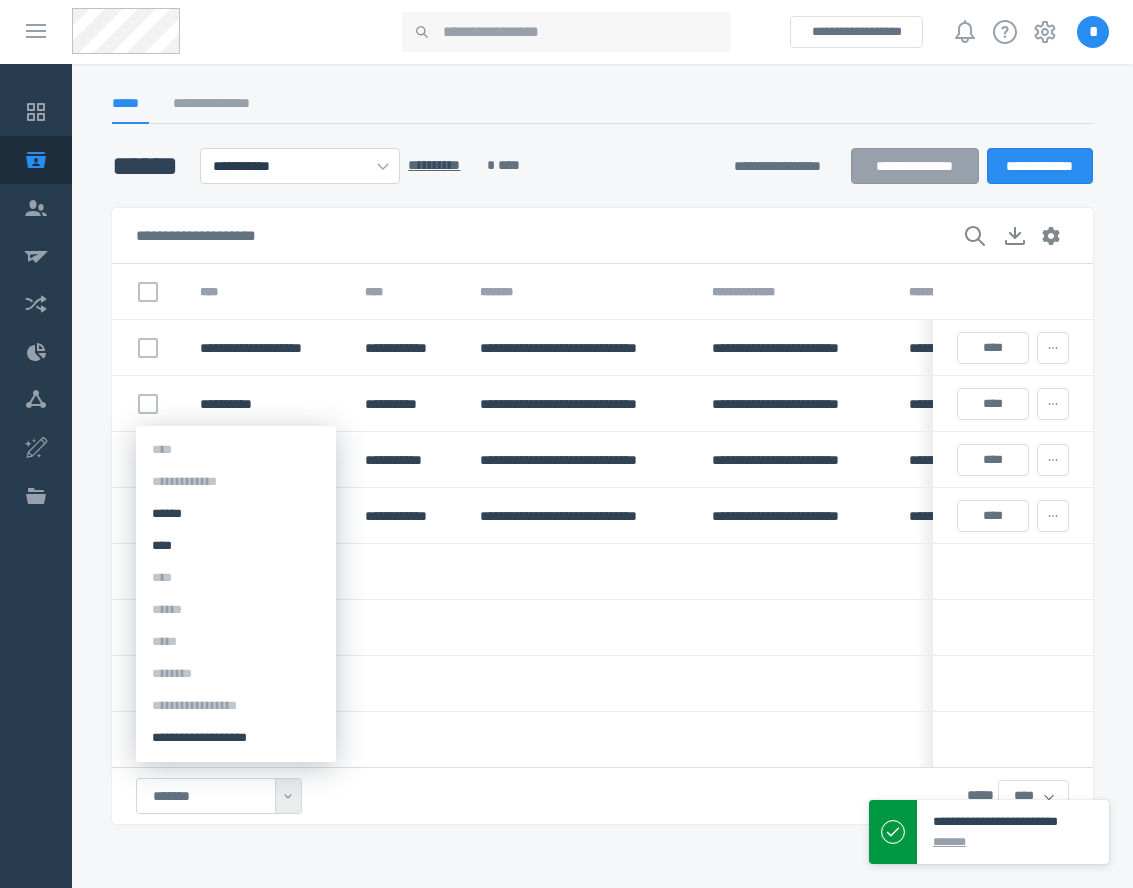 click at bounding box center [406, 628] 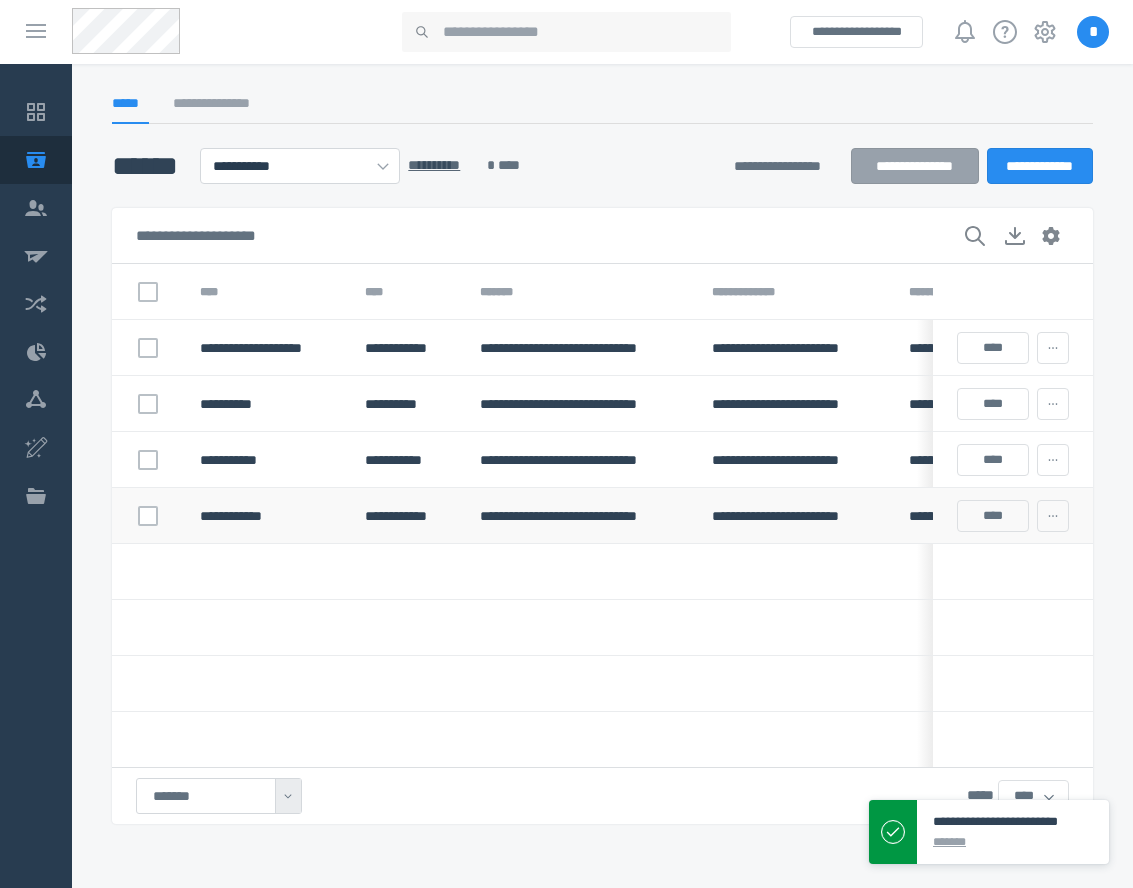 click on "**********" at bounding box center [406, 516] 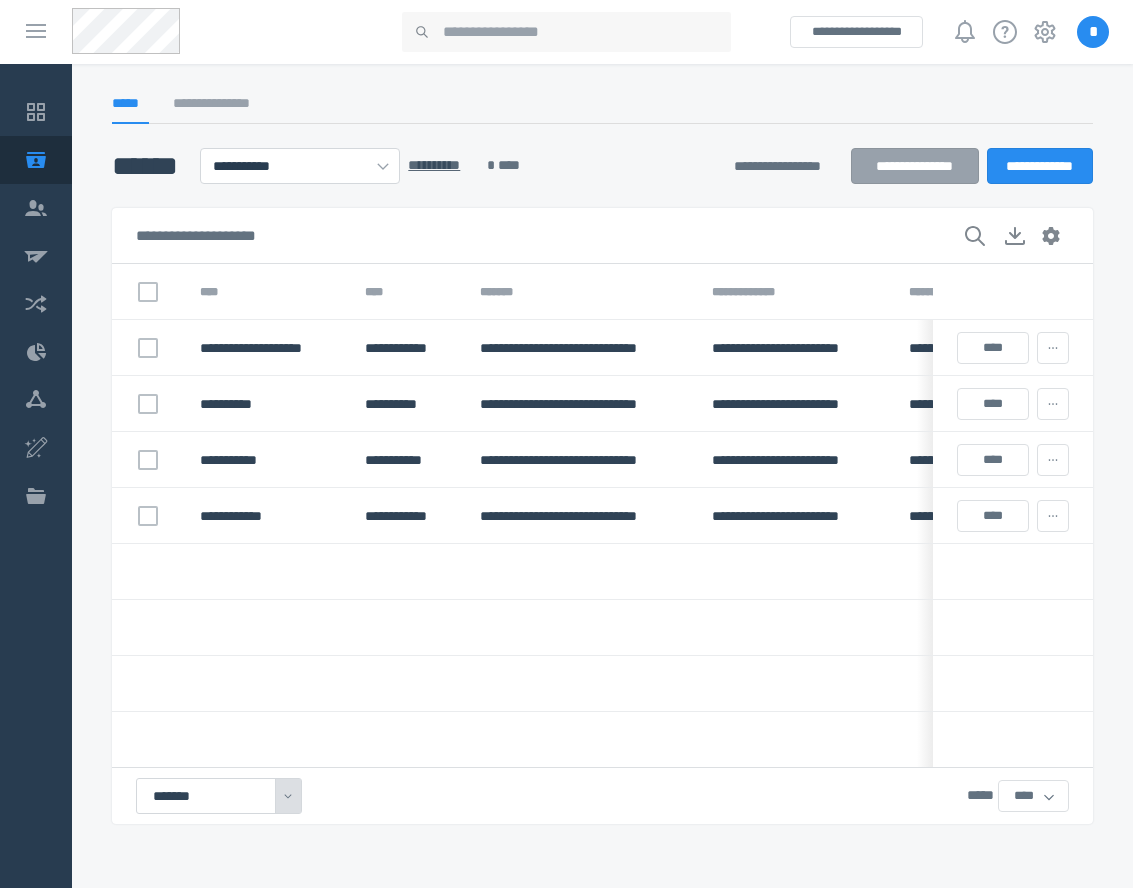 click on "*******" at bounding box center [219, 796] 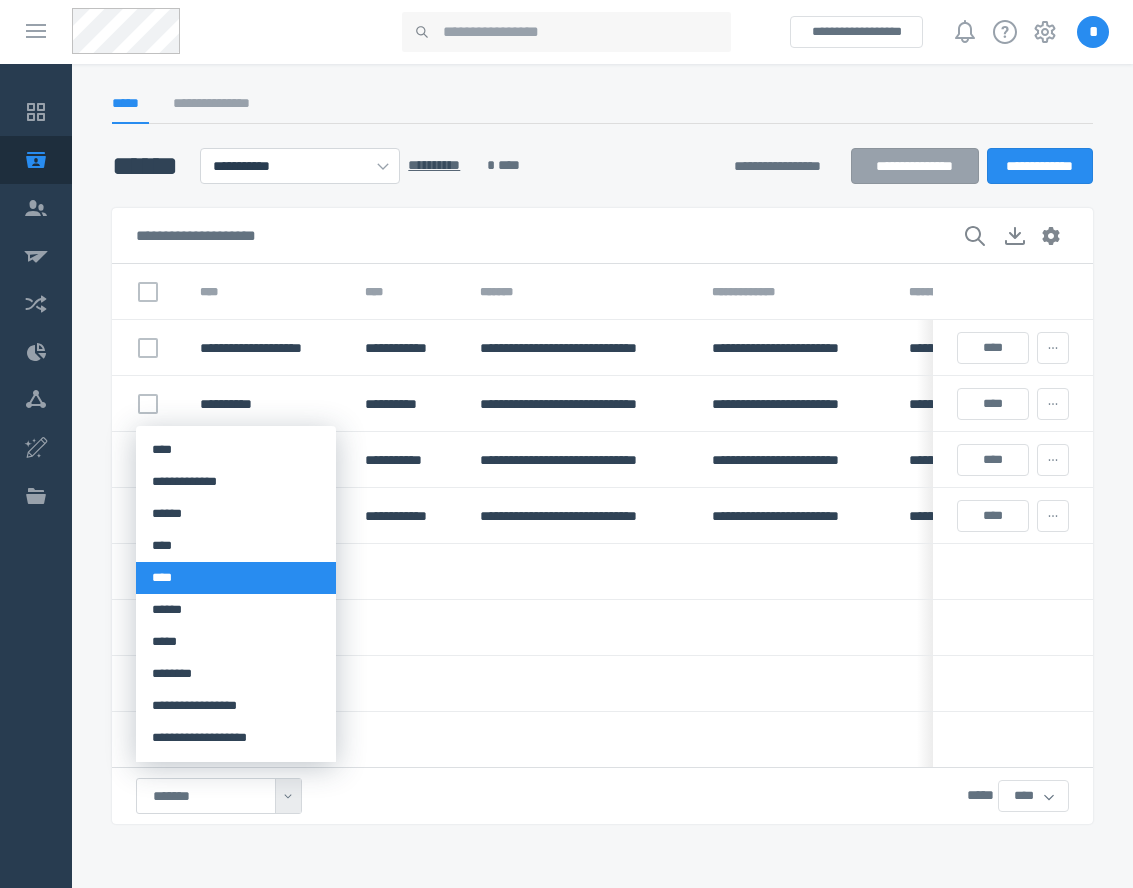 click on "****" at bounding box center [236, 578] 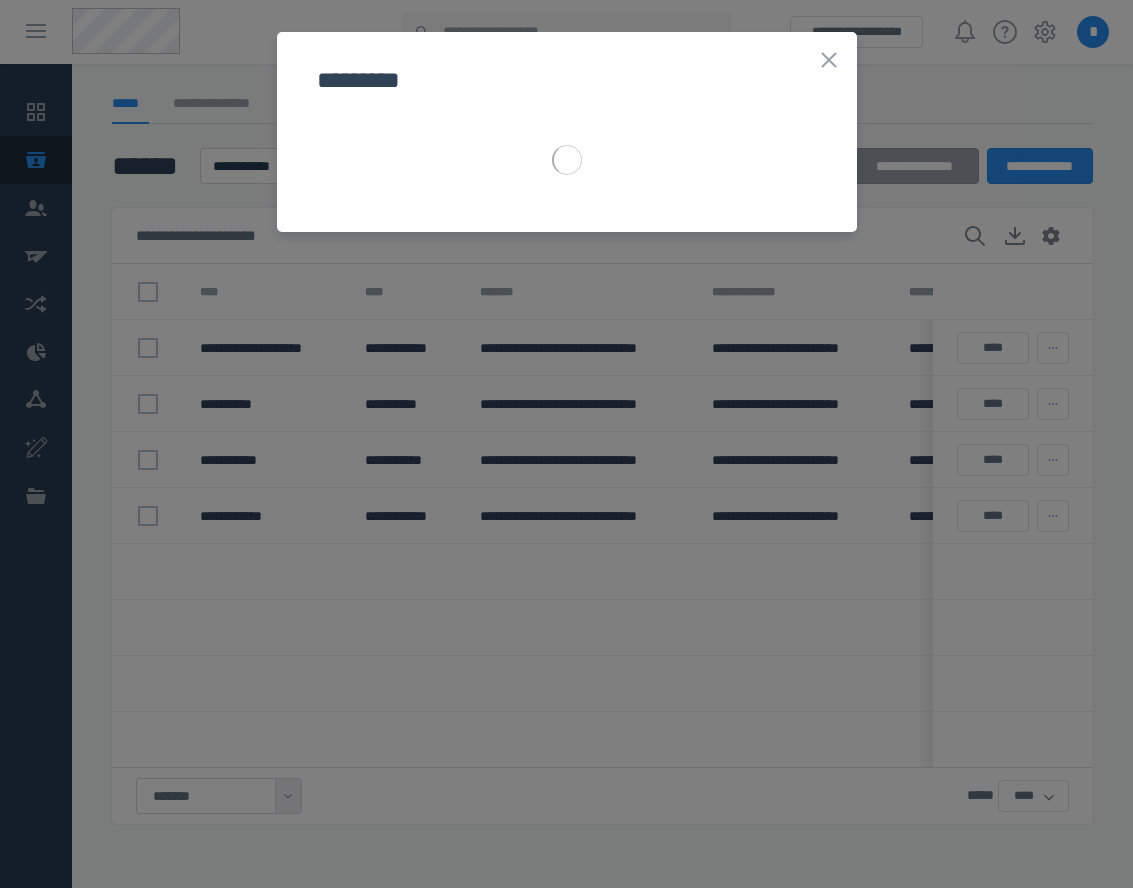select on "******" 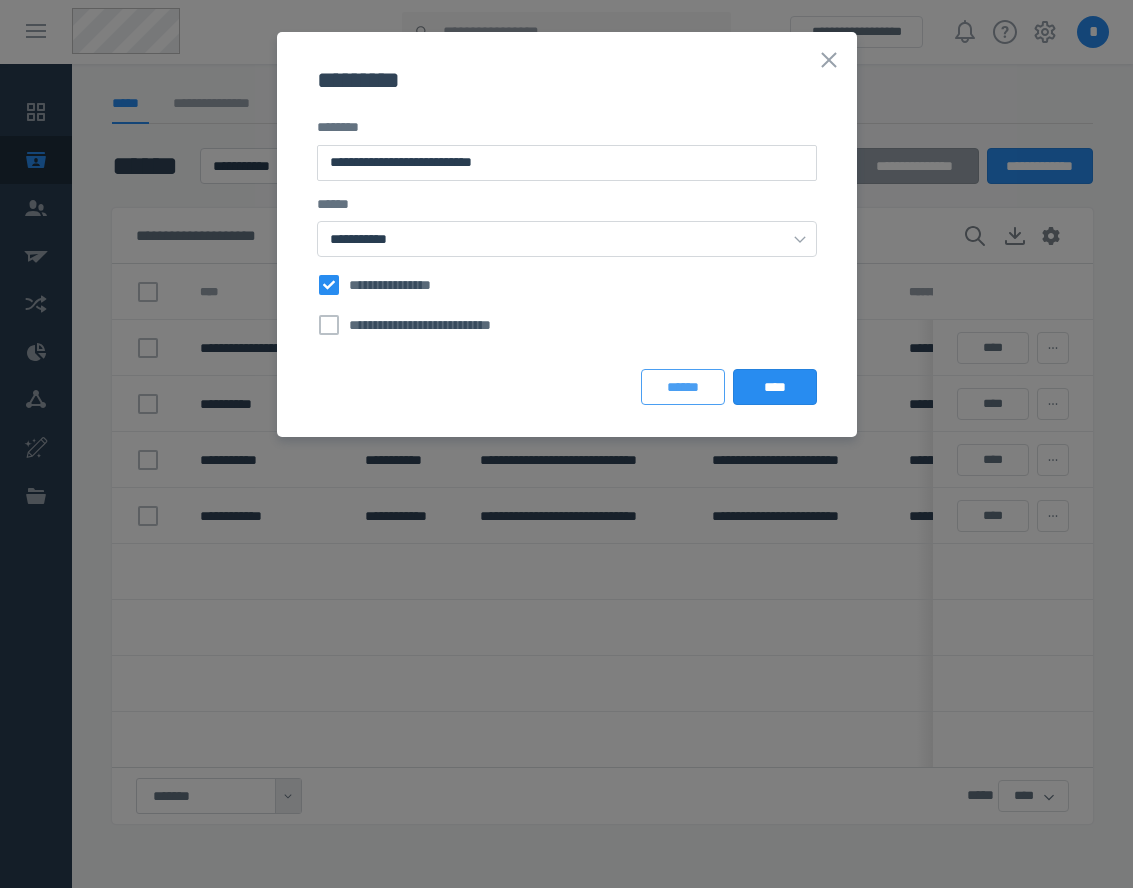 click on "******" at bounding box center [683, 387] 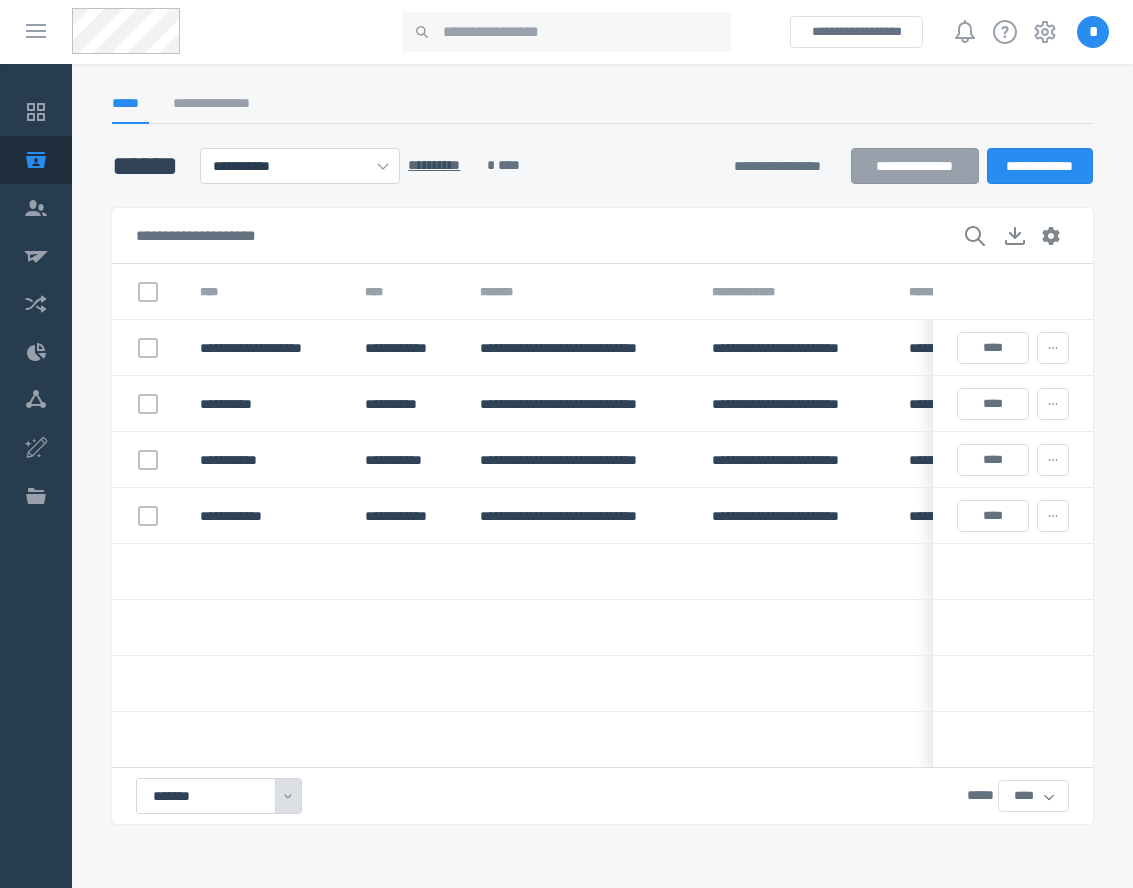 click on "*******" at bounding box center (219, 796) 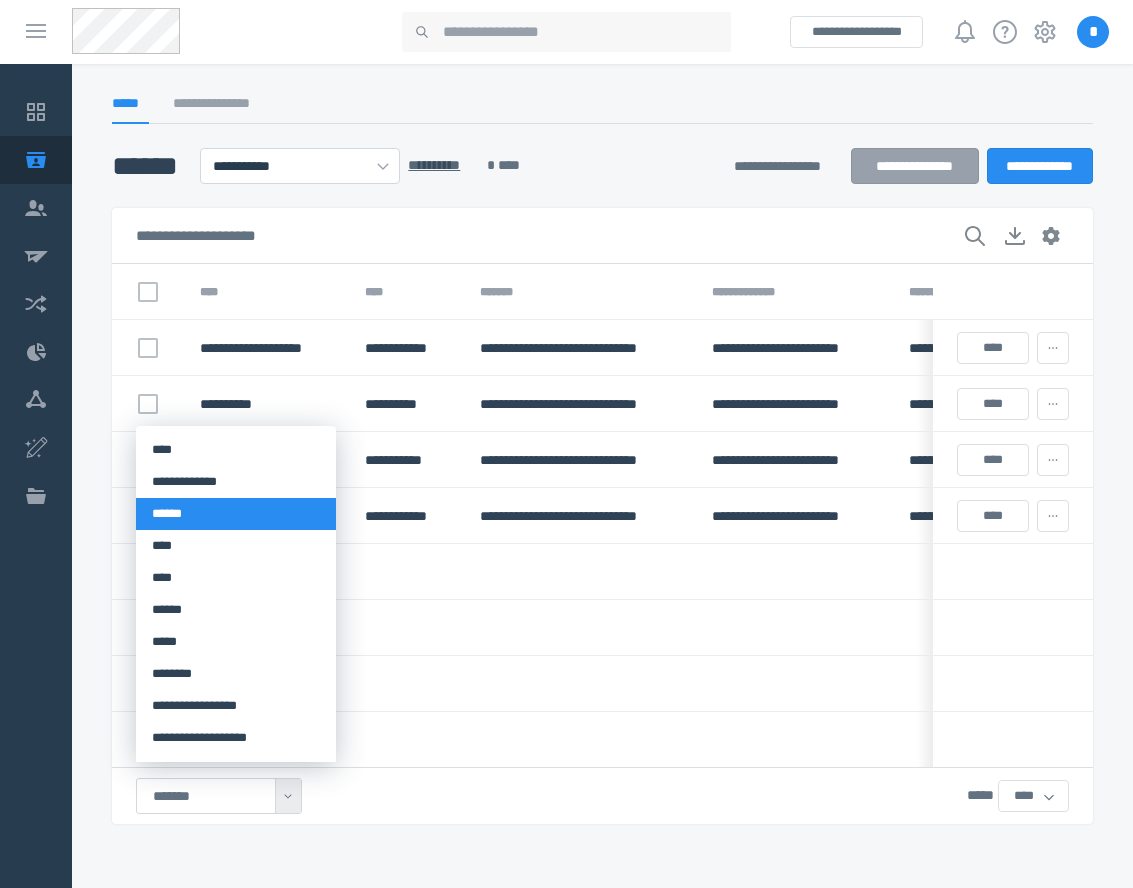 click on "******" at bounding box center [236, 514] 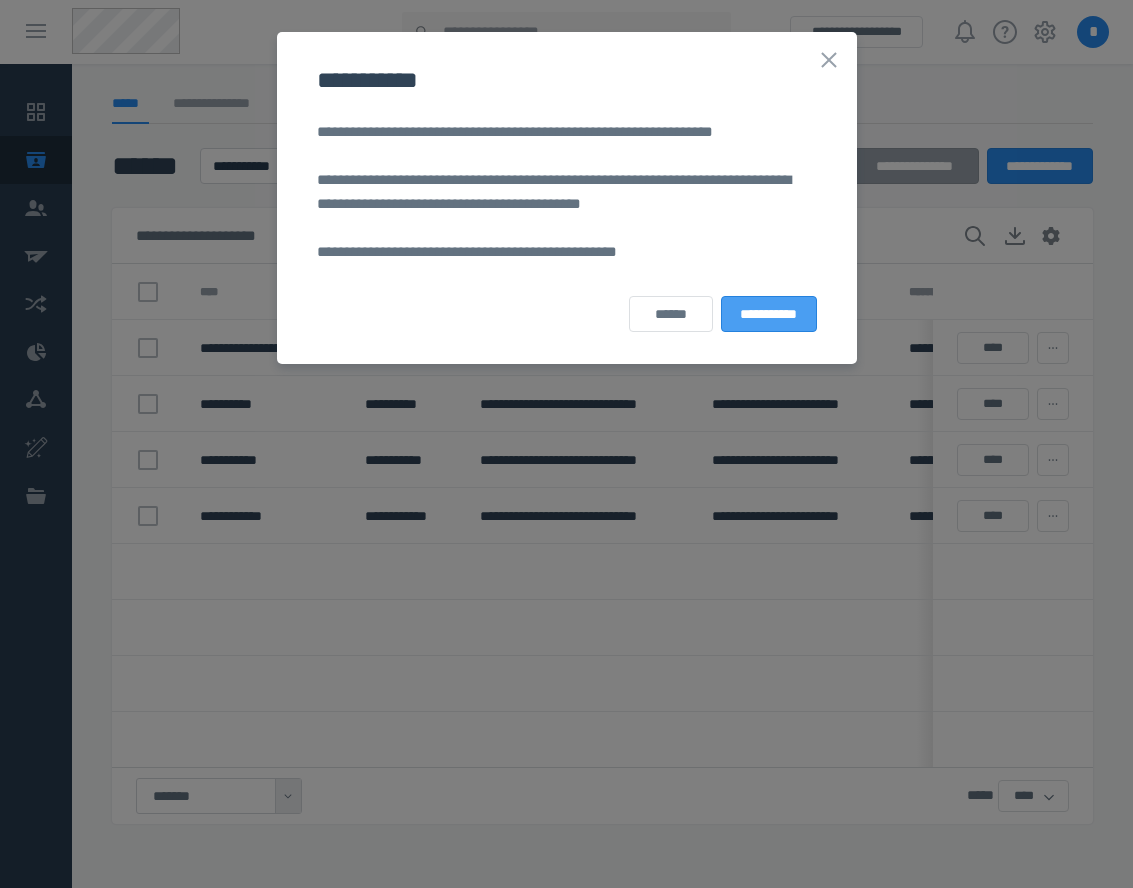 click on "**********" at bounding box center [768, 314] 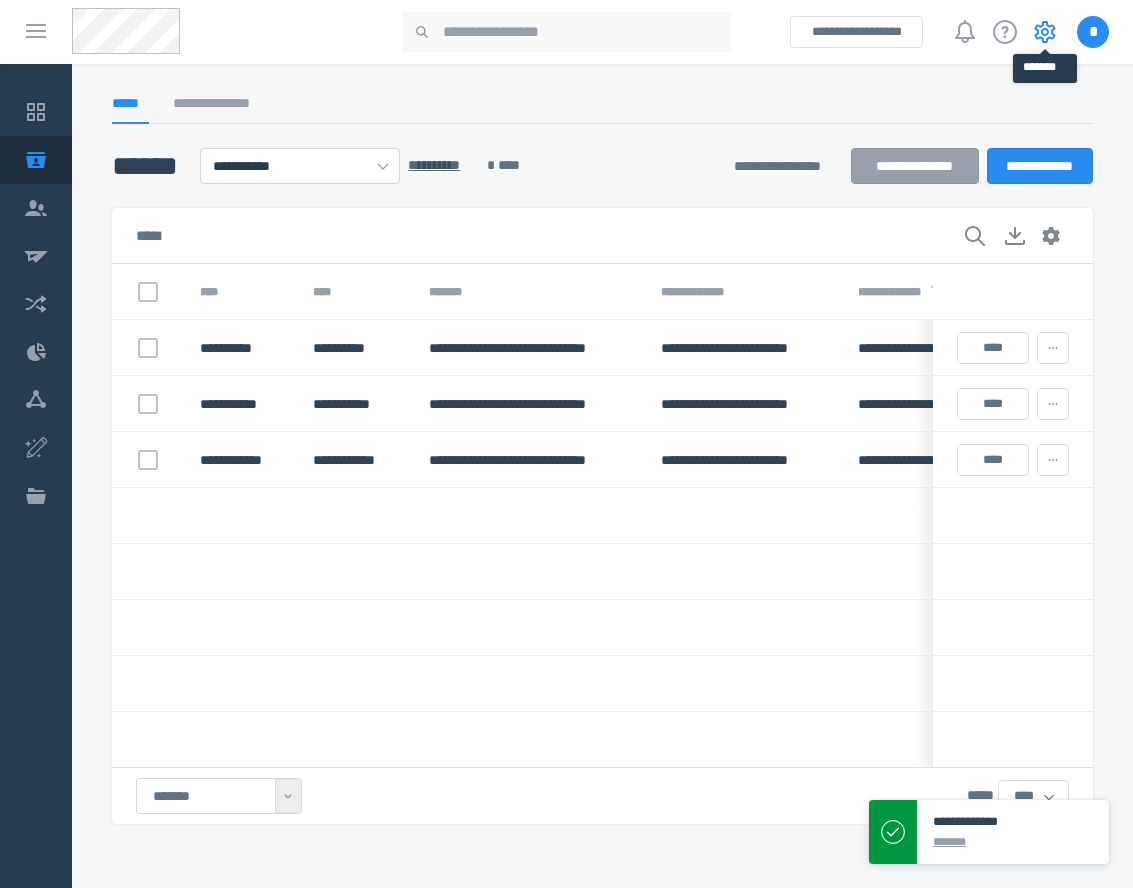 click 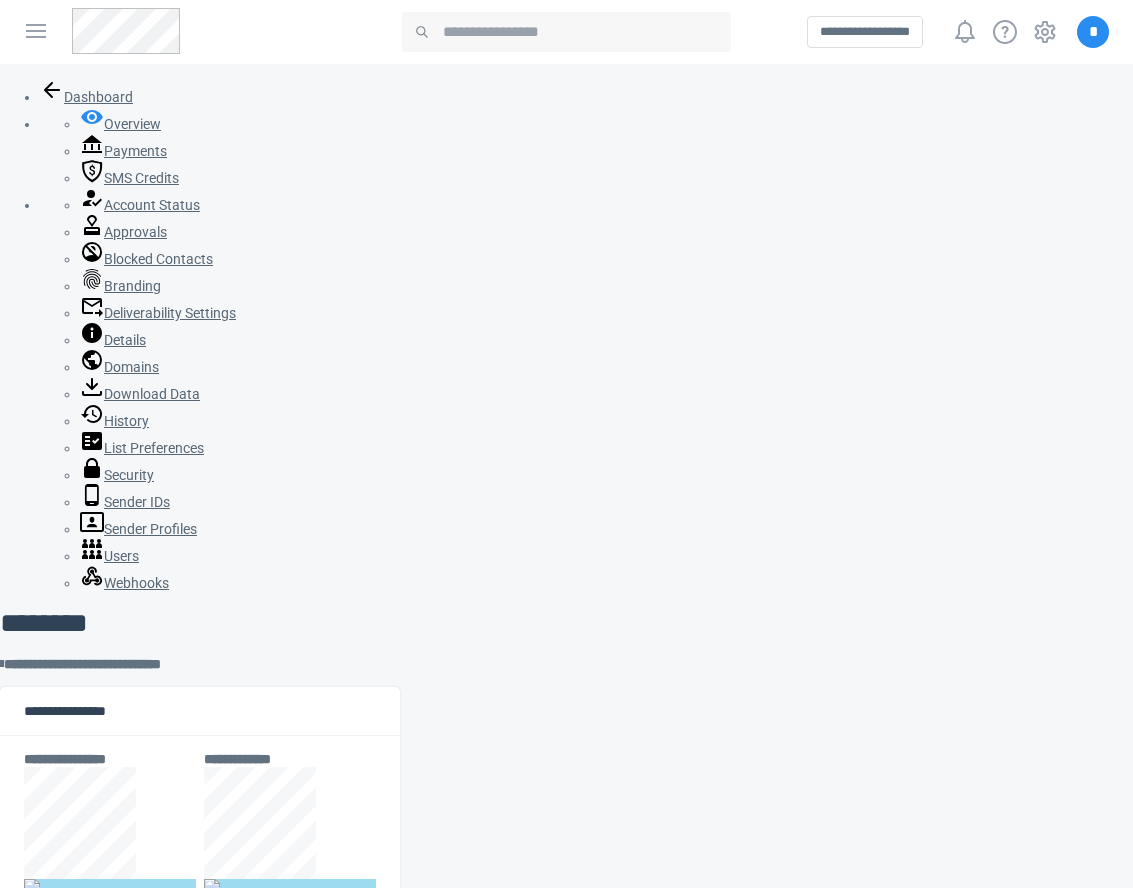 scroll, scrollTop: 0, scrollLeft: 0, axis: both 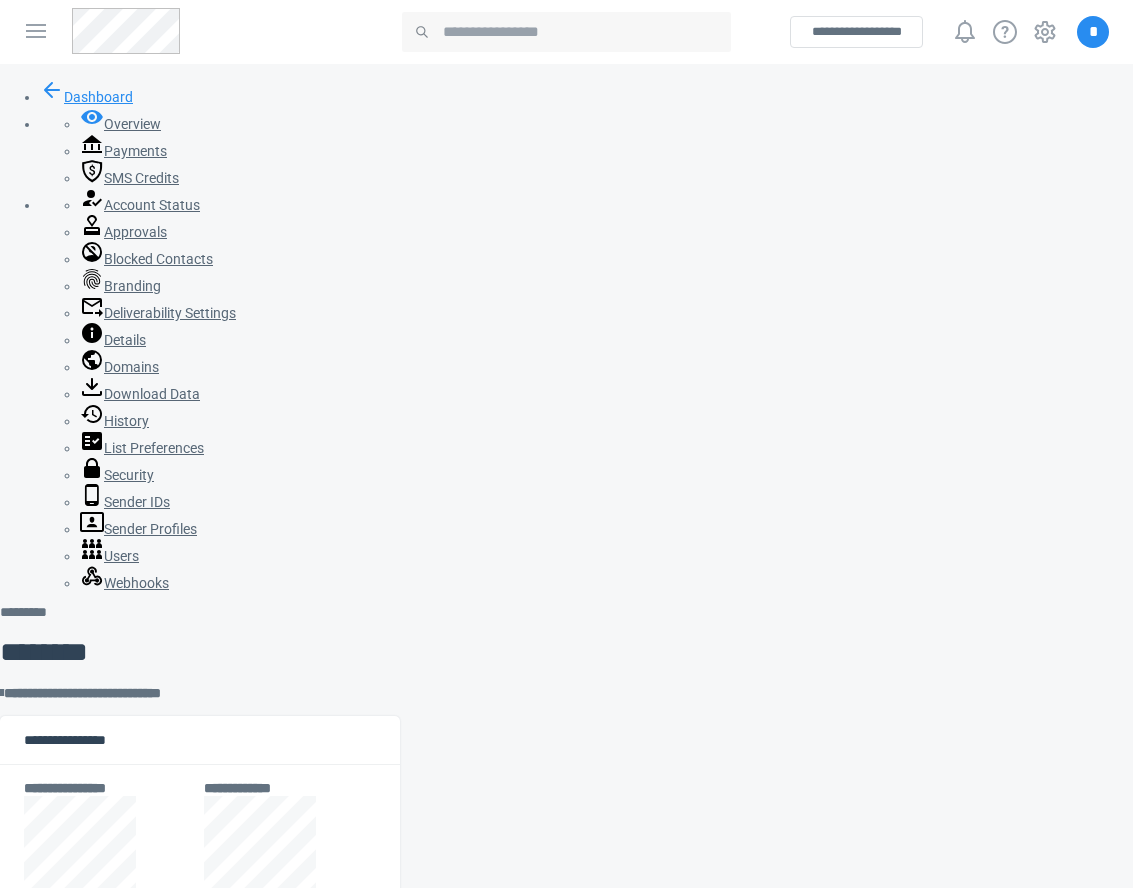 click 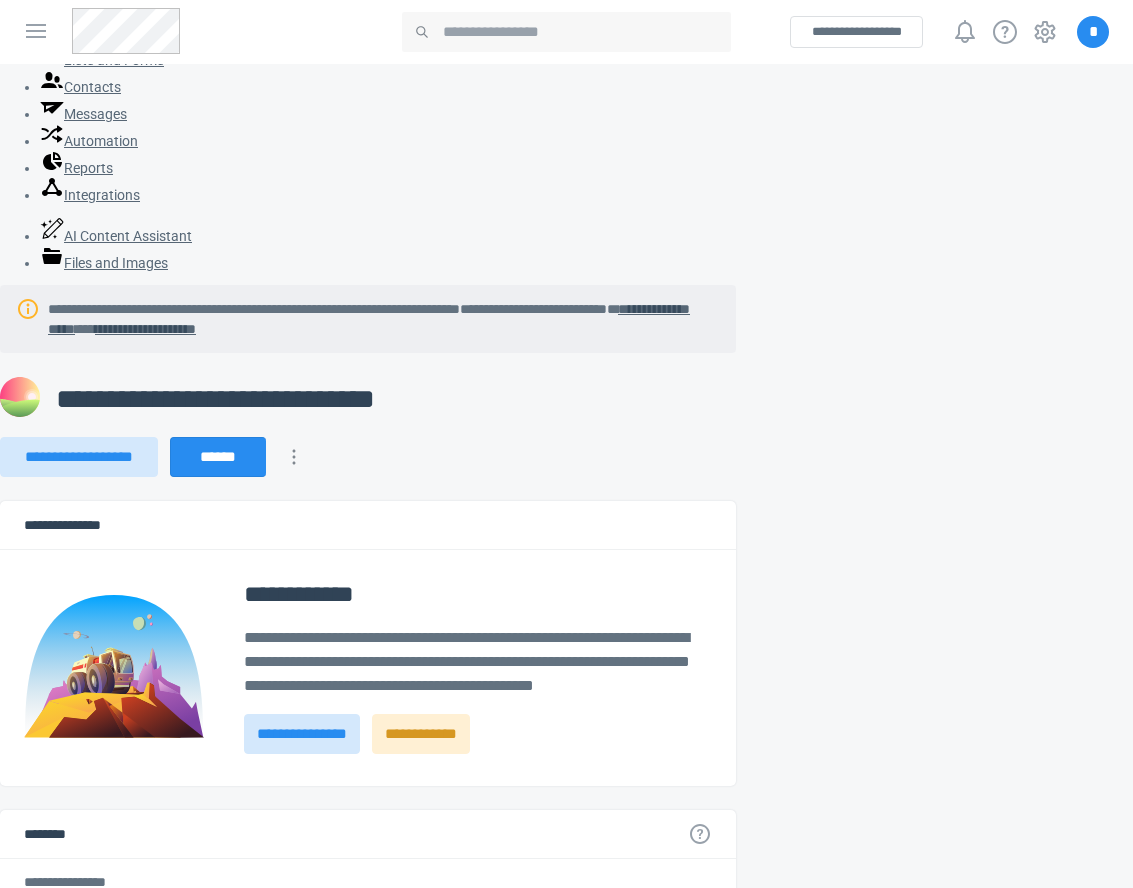 scroll, scrollTop: 0, scrollLeft: 0, axis: both 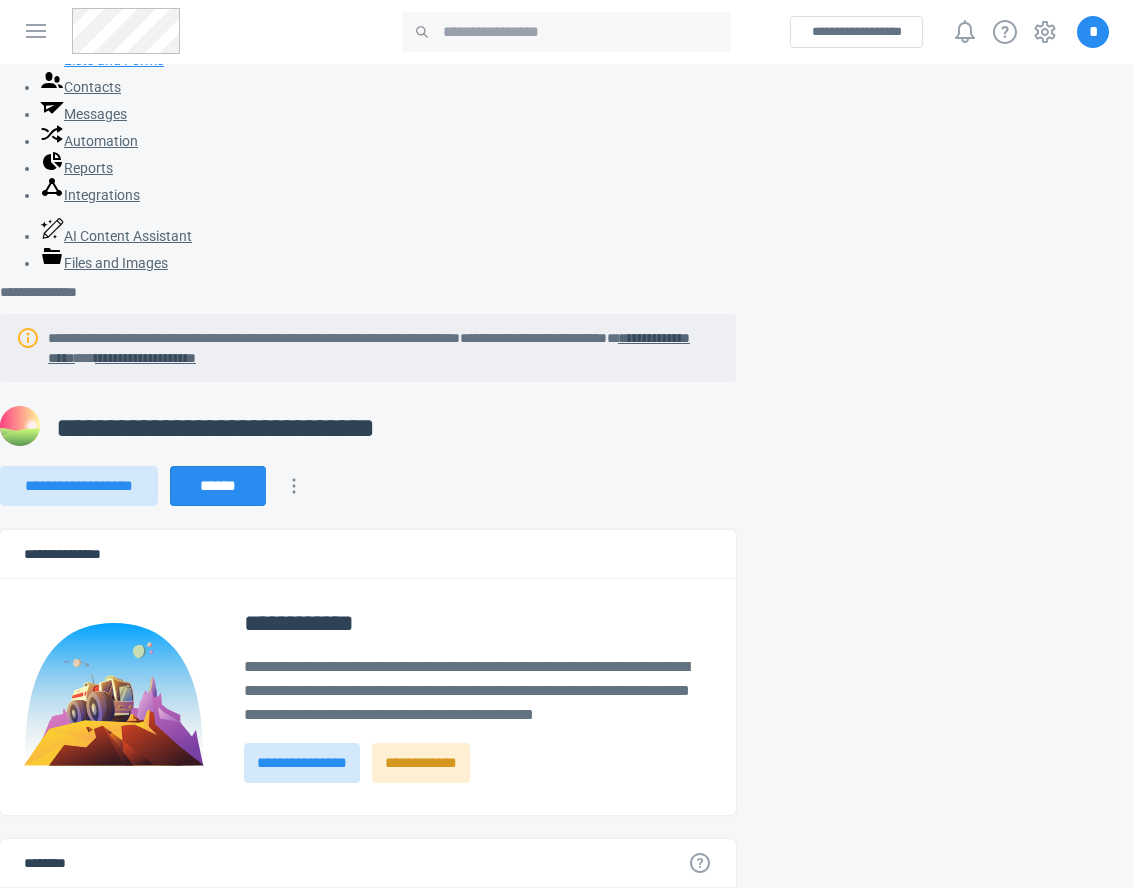 click on "Lists and Forms" at bounding box center (102, 60) 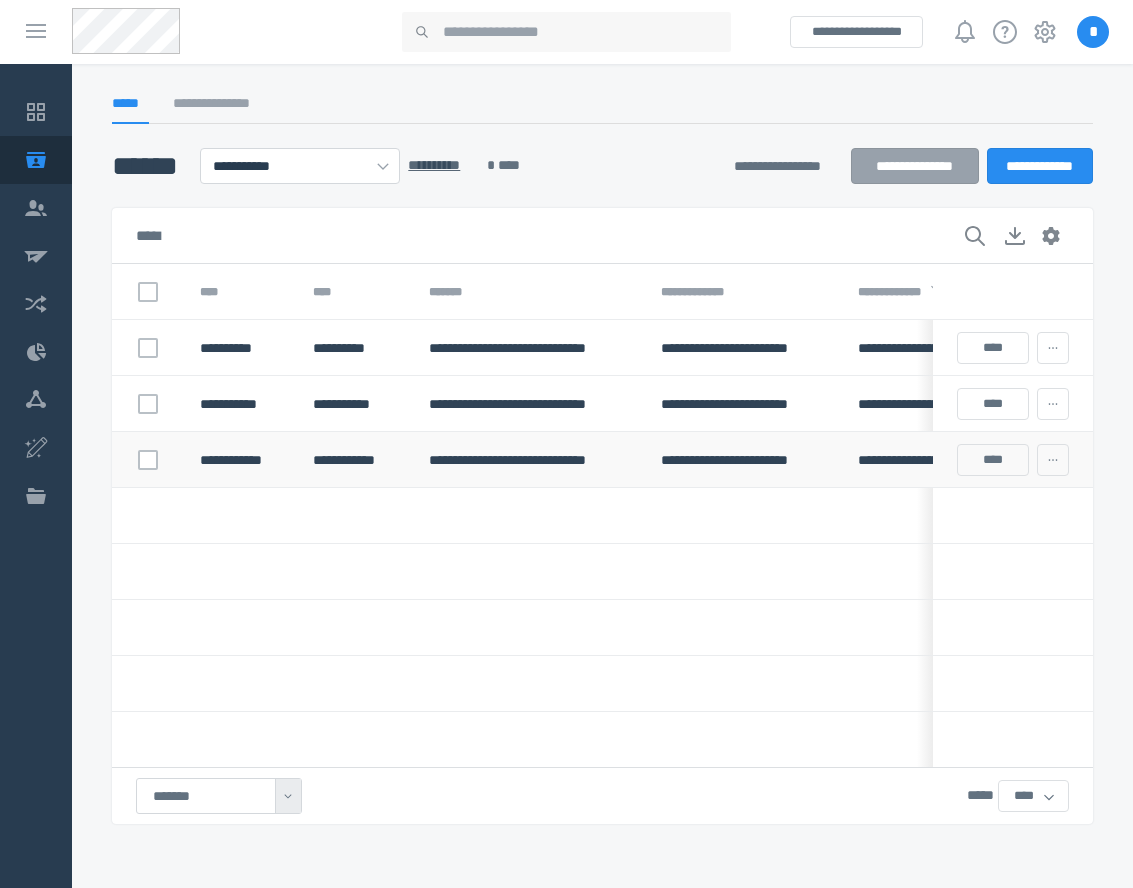 scroll, scrollTop: 0, scrollLeft: 0, axis: both 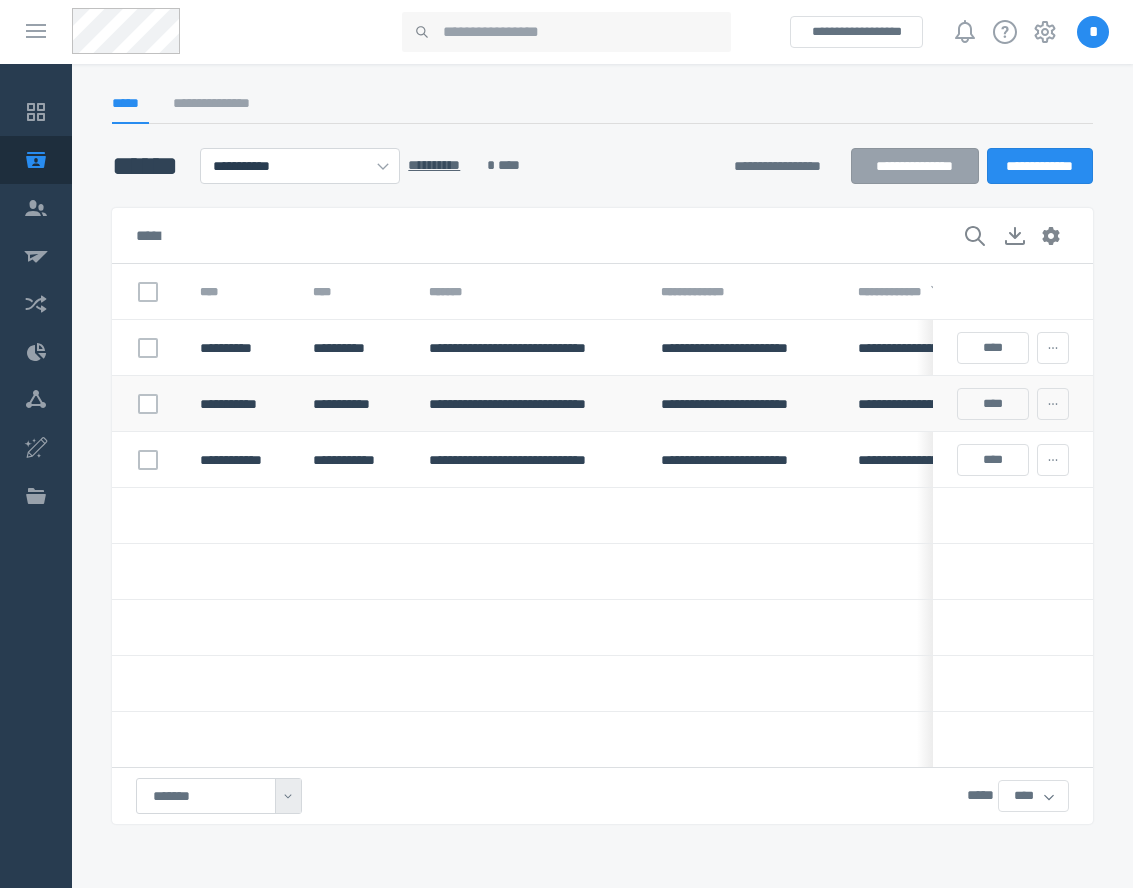 click on "**********" at bounding box center [529, 404] 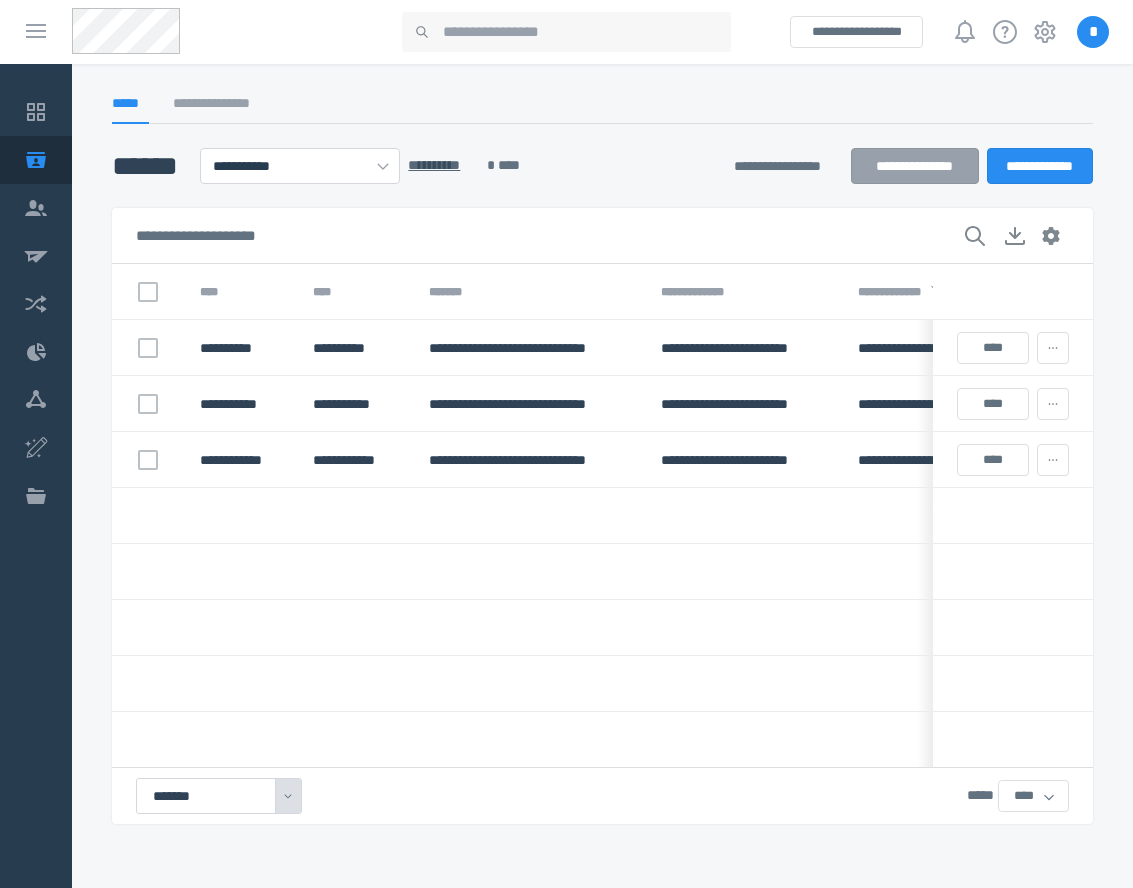 click on "*******" at bounding box center [219, 796] 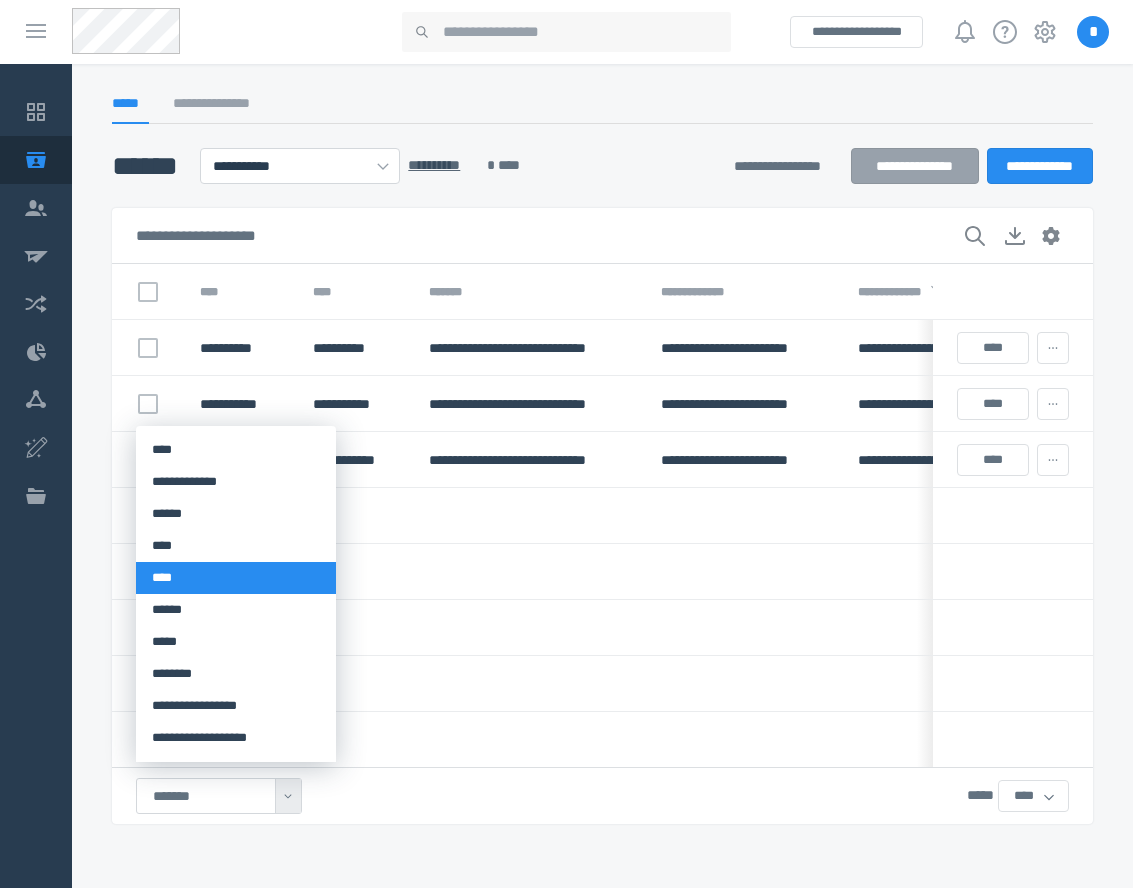 click on "****" at bounding box center [236, 578] 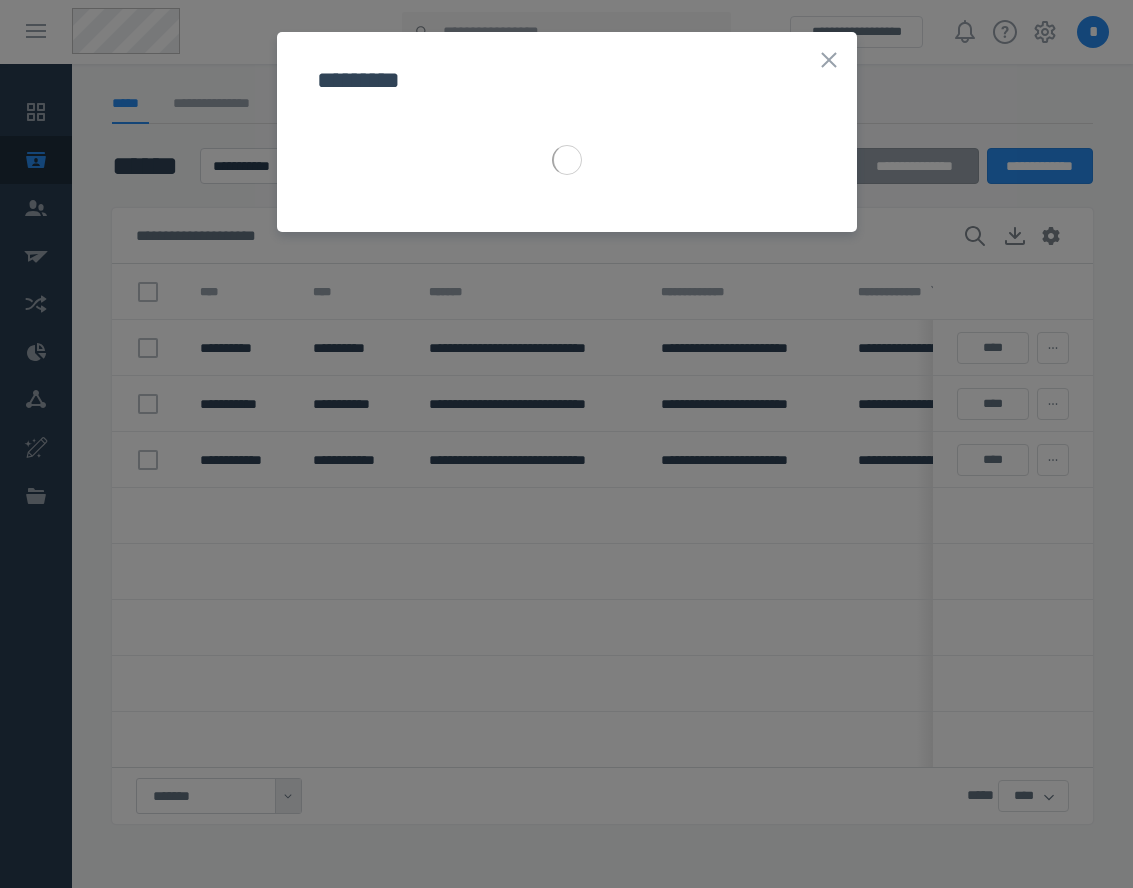 select on "******" 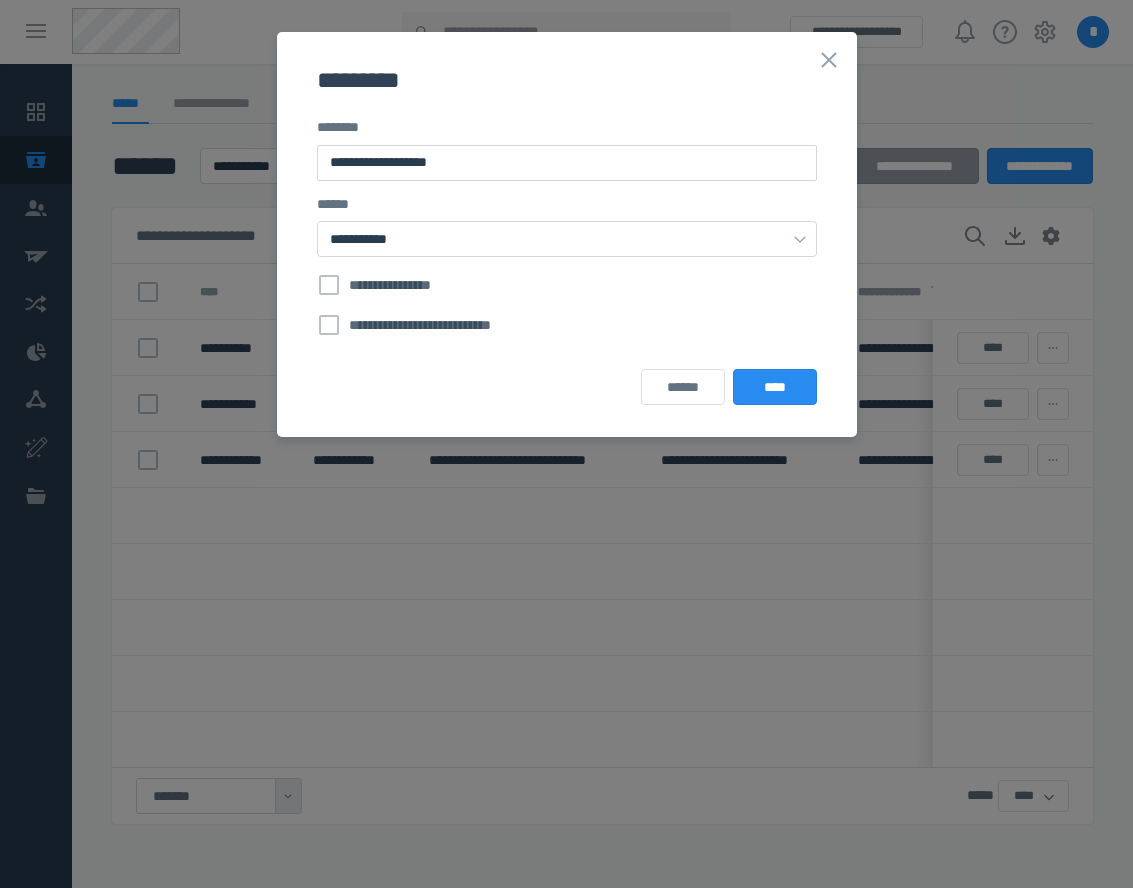 click on "**********" at bounding box center [567, 262] 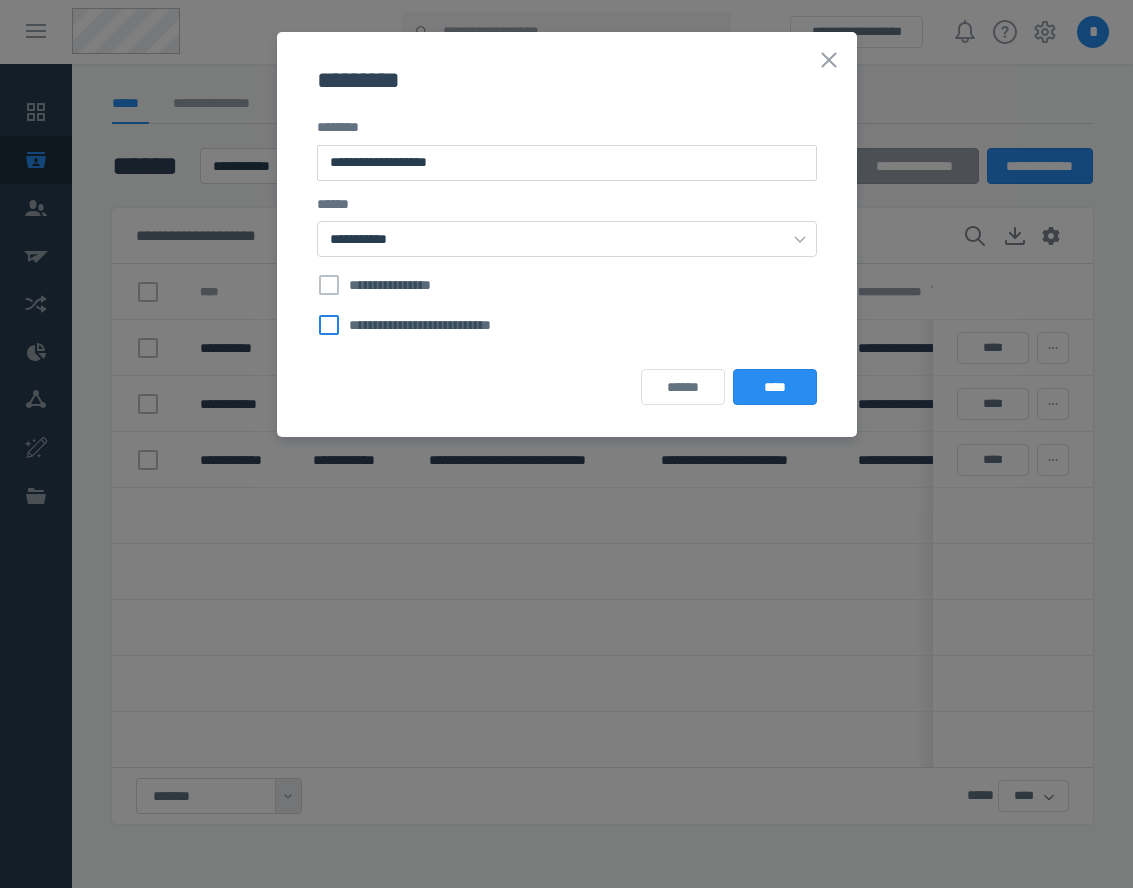 click on "**********" at bounding box center (426, 325) 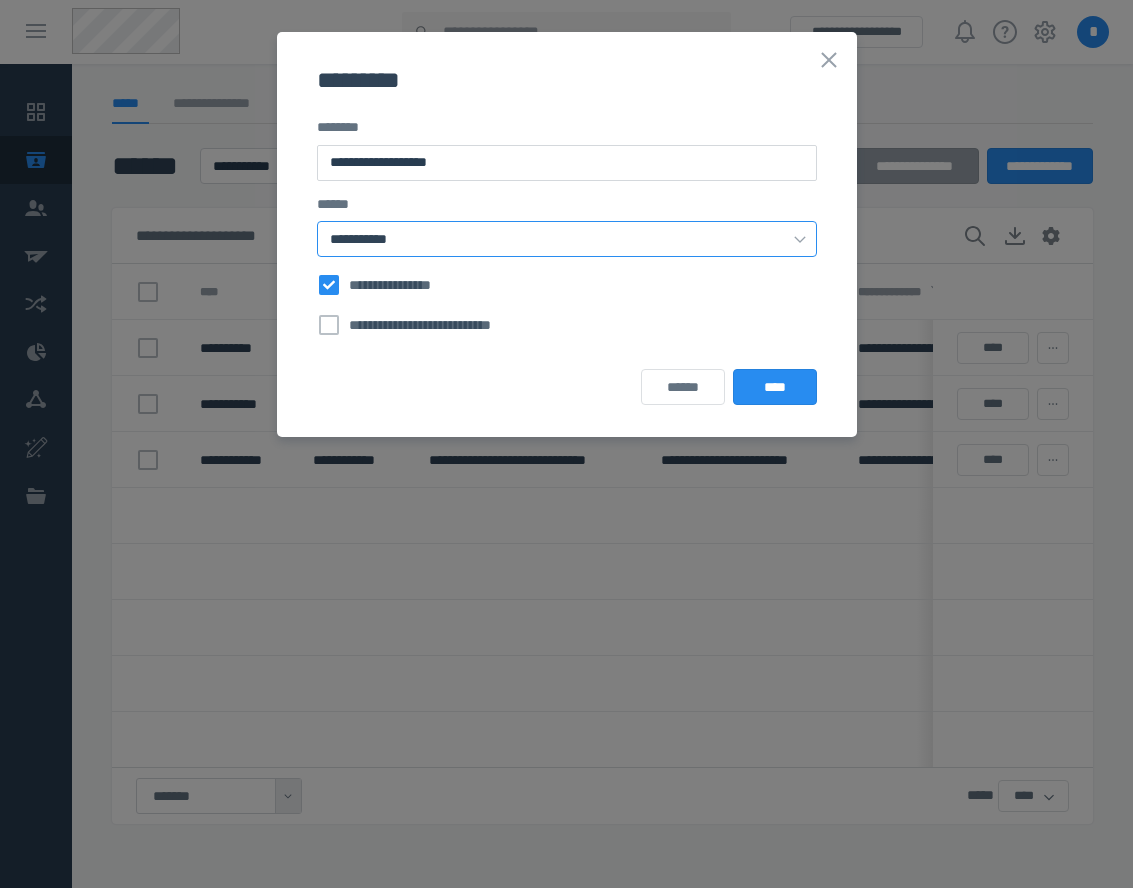 click on "**********" at bounding box center (567, 239) 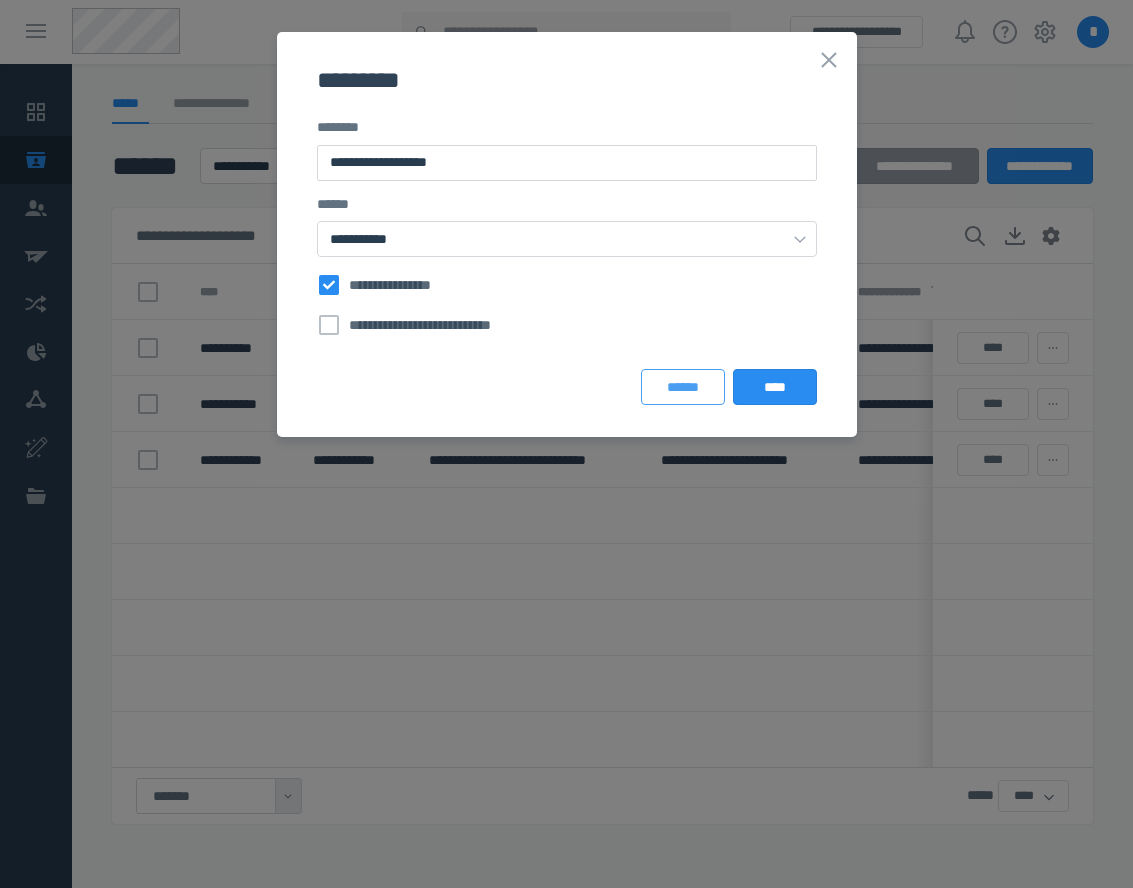 click on "******" at bounding box center (683, 387) 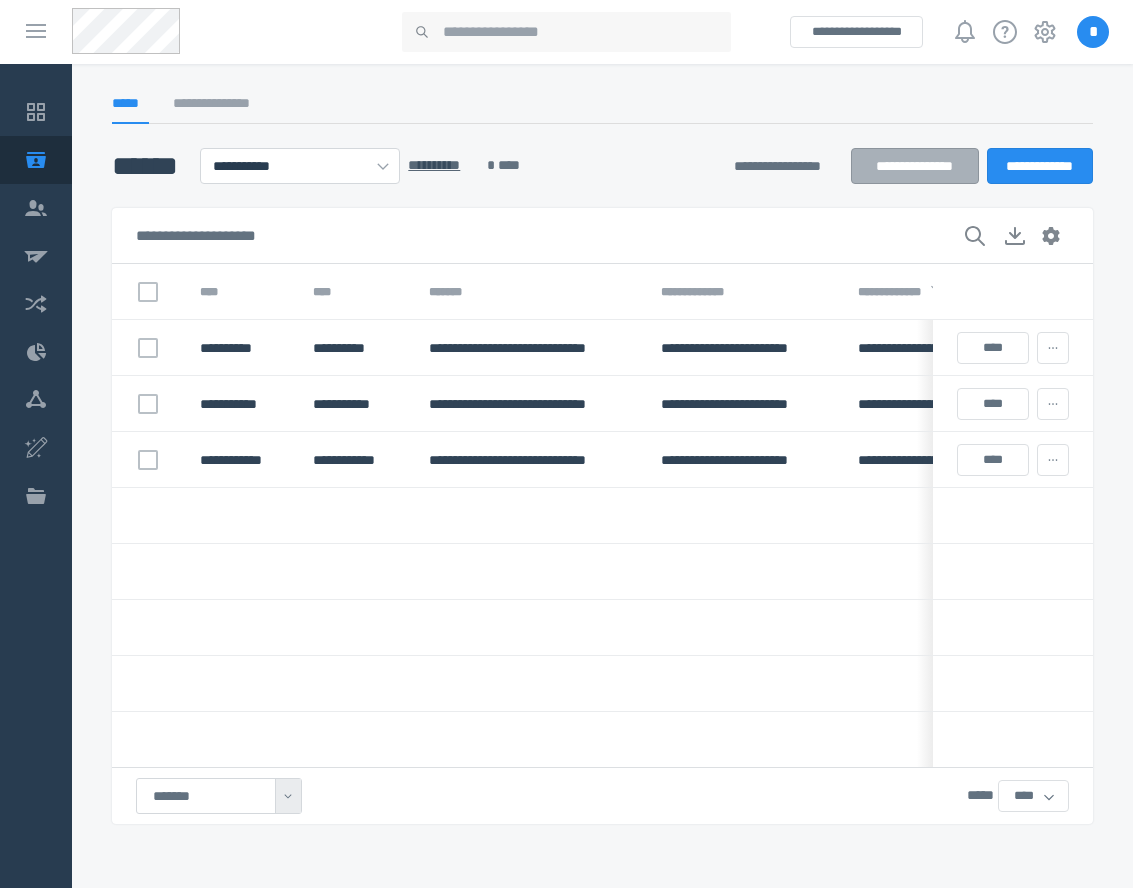 click on "**********" at bounding box center (915, 166) 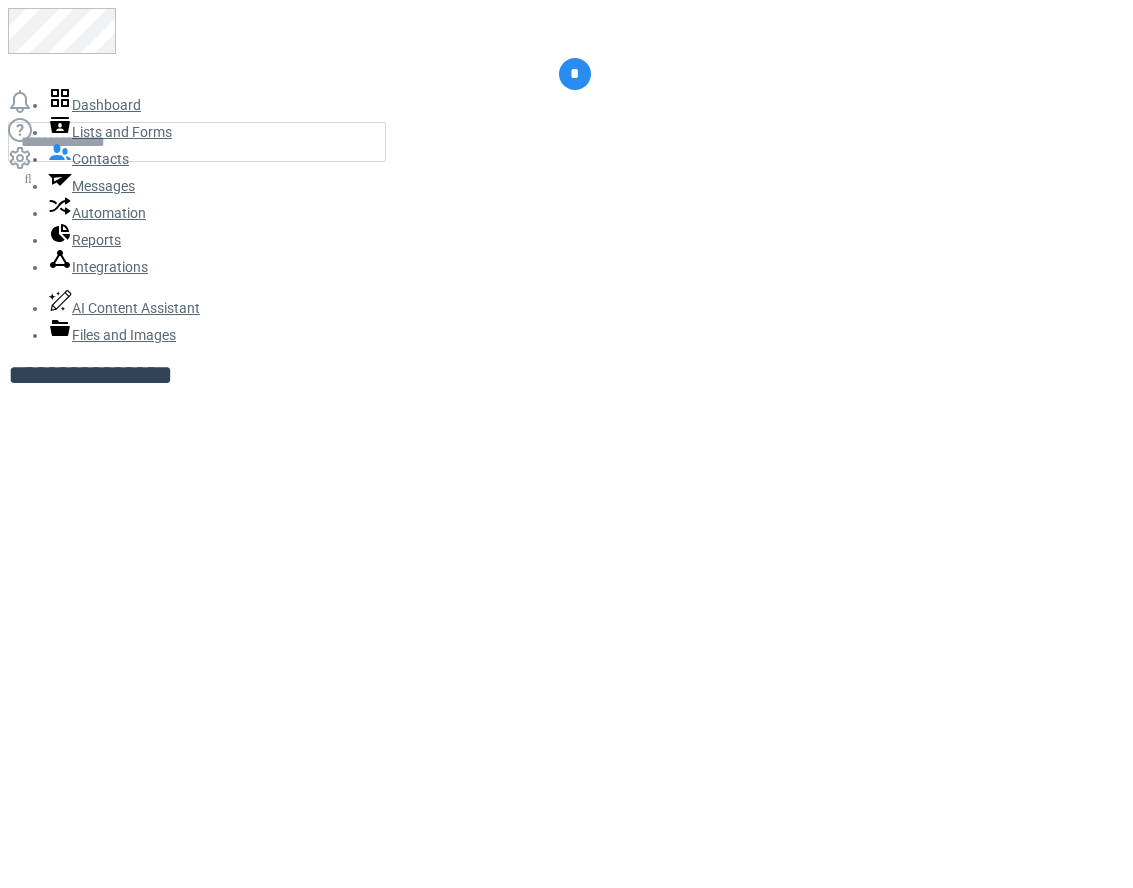 scroll, scrollTop: 0, scrollLeft: 0, axis: both 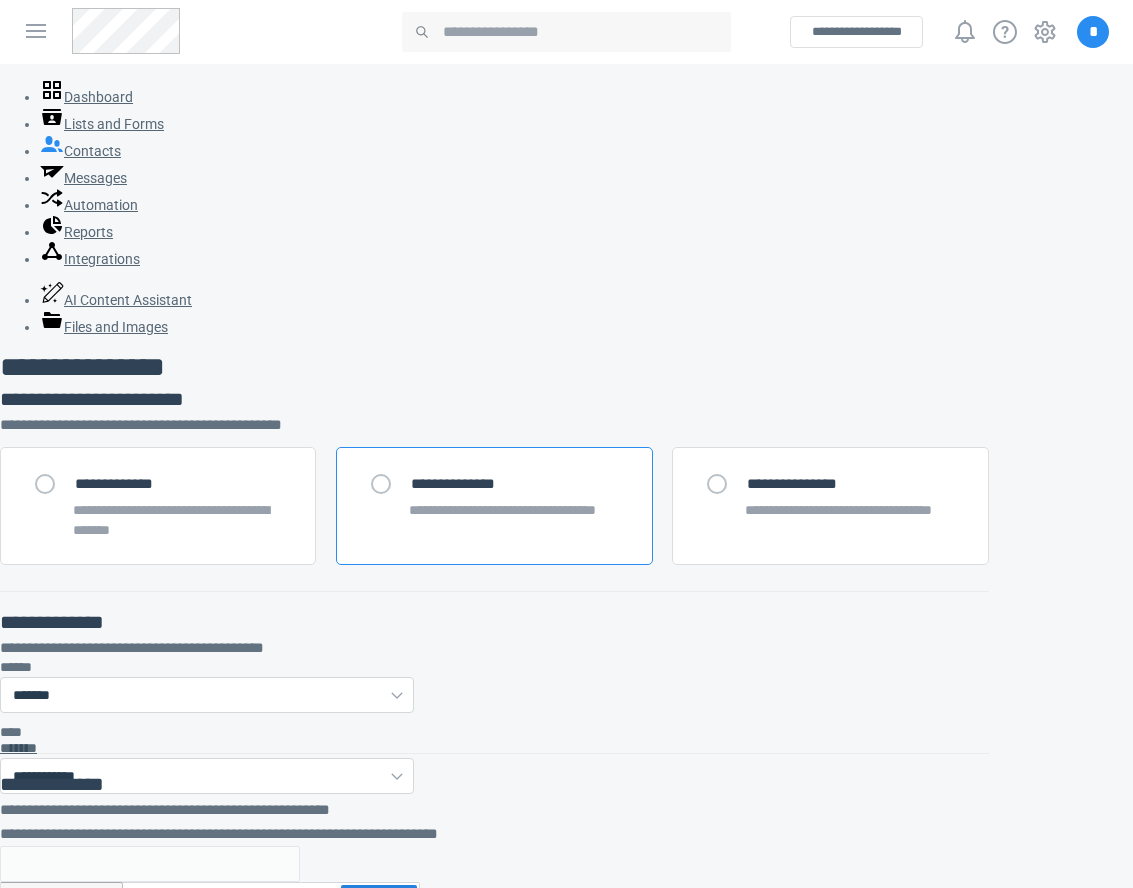 click on "**********" at bounding box center [494, 506] 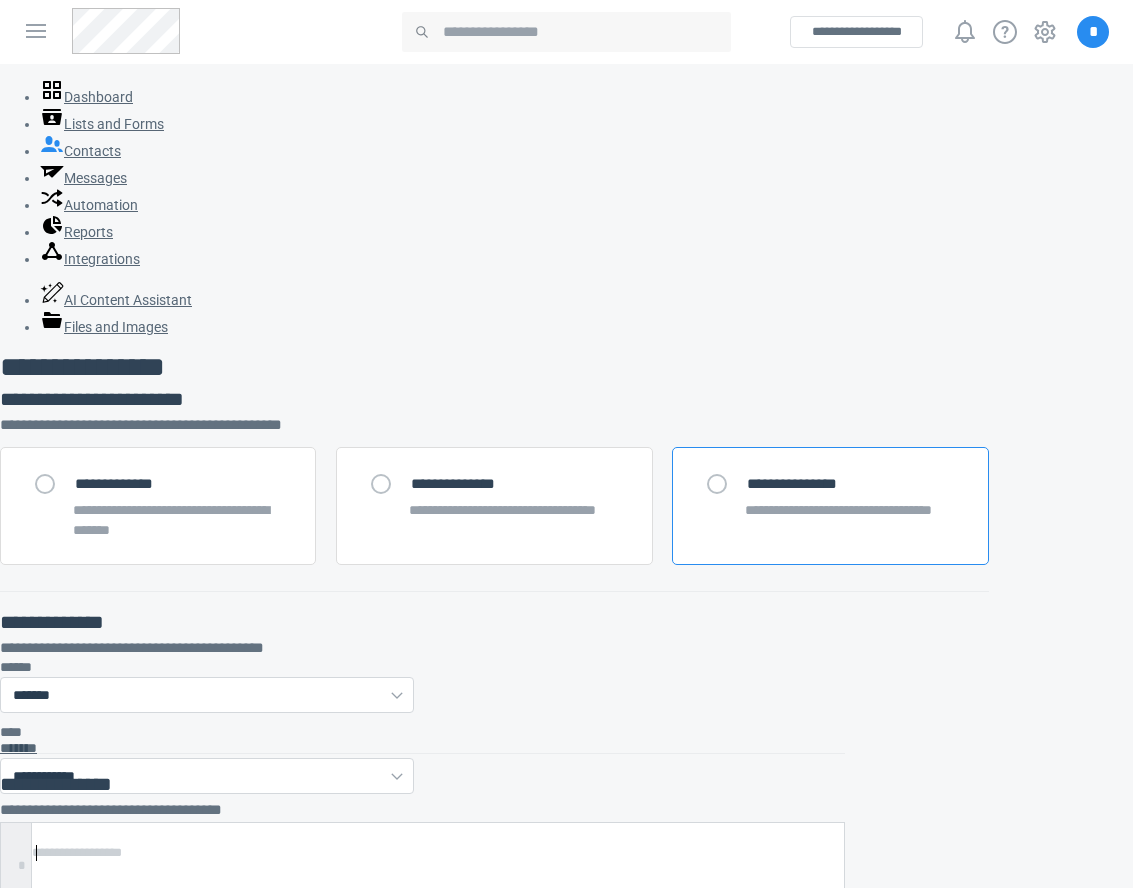 click on "**********" at bounding box center (830, 506) 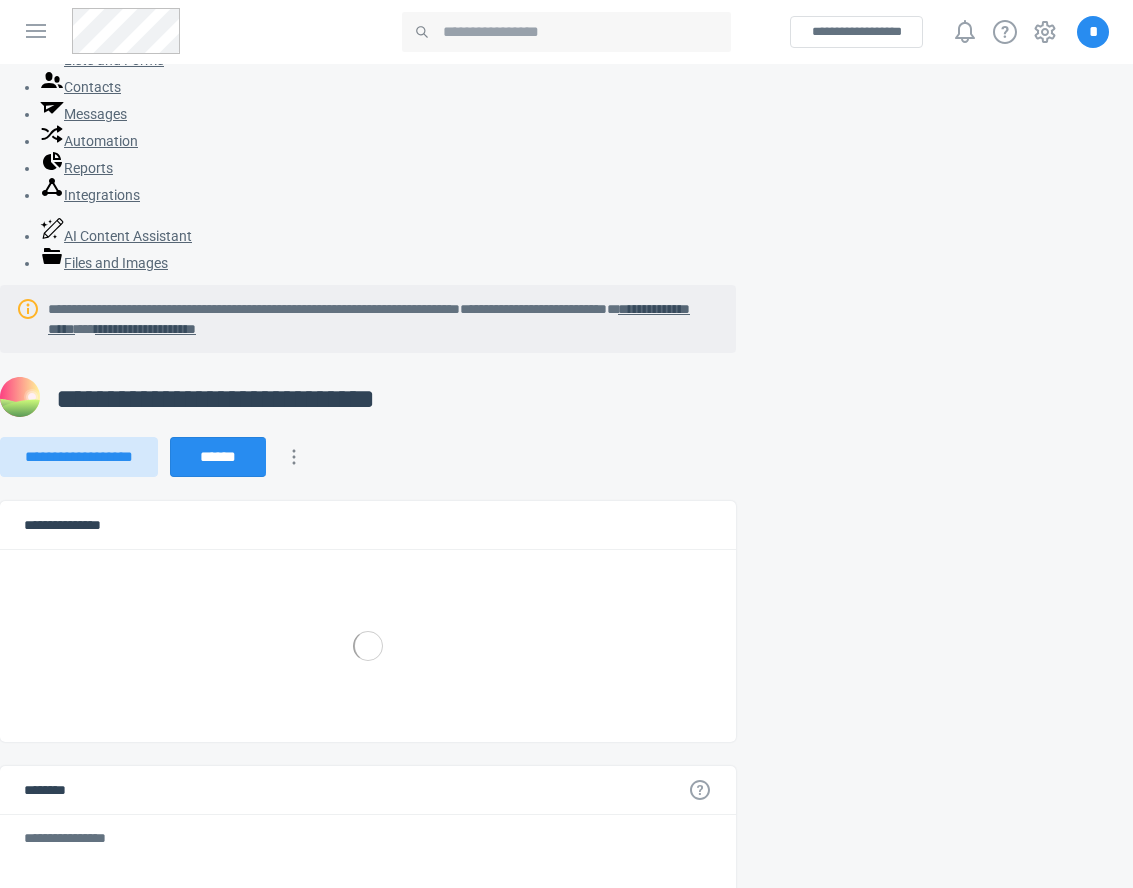 scroll, scrollTop: 0, scrollLeft: 0, axis: both 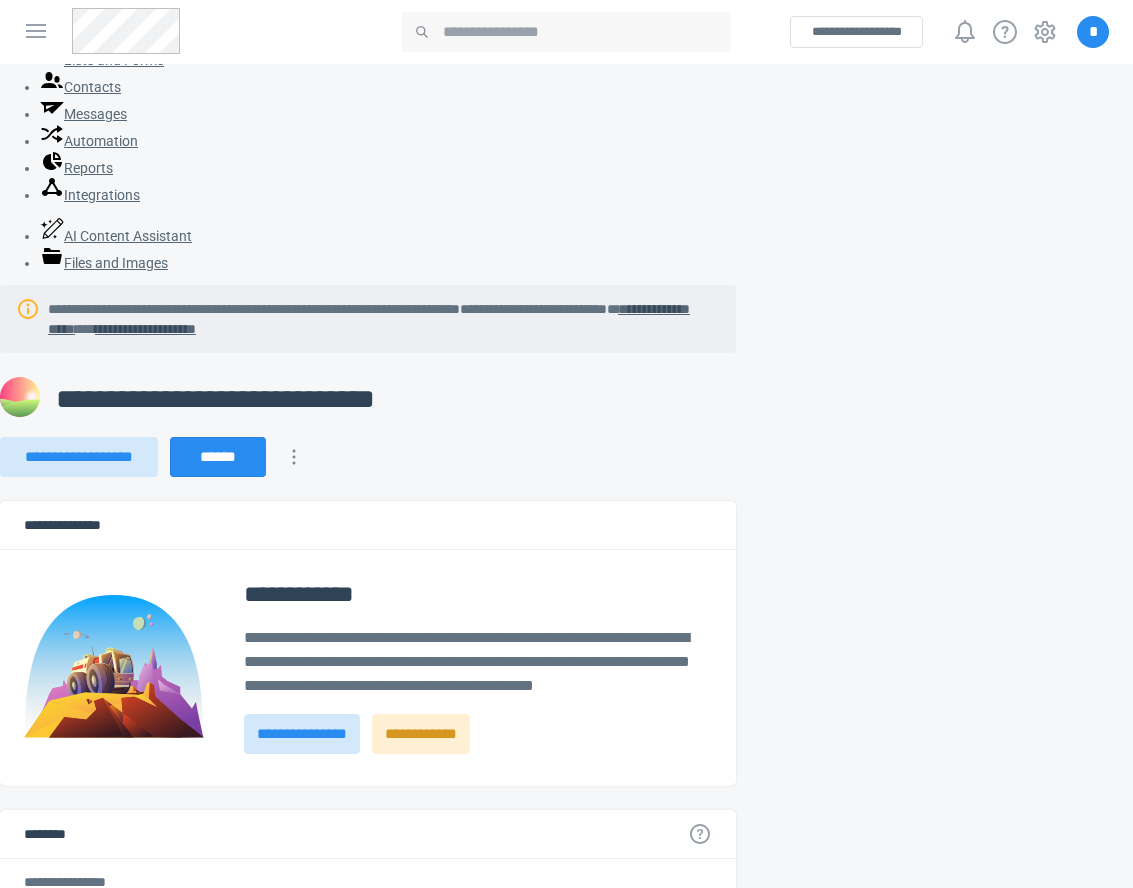 click on "********" at bounding box center (368, 834) 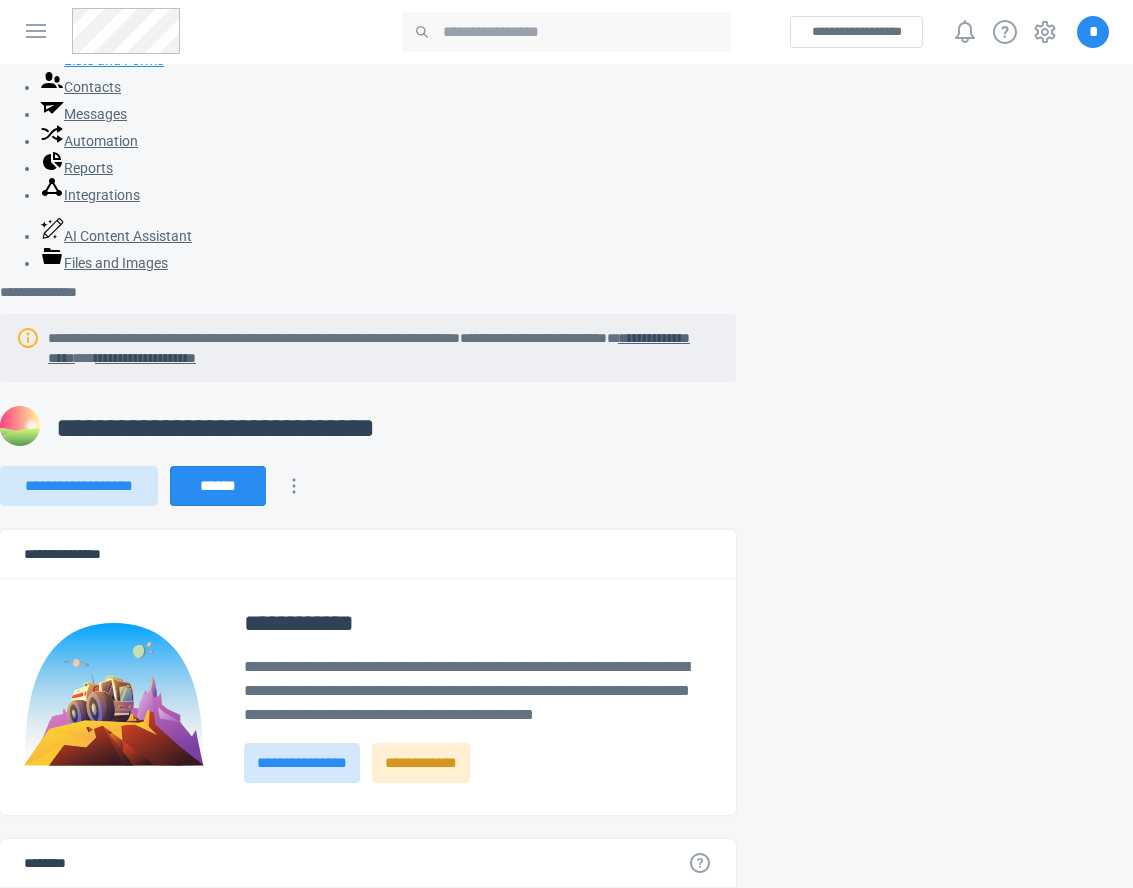 click on "Lists and Forms" at bounding box center (102, 60) 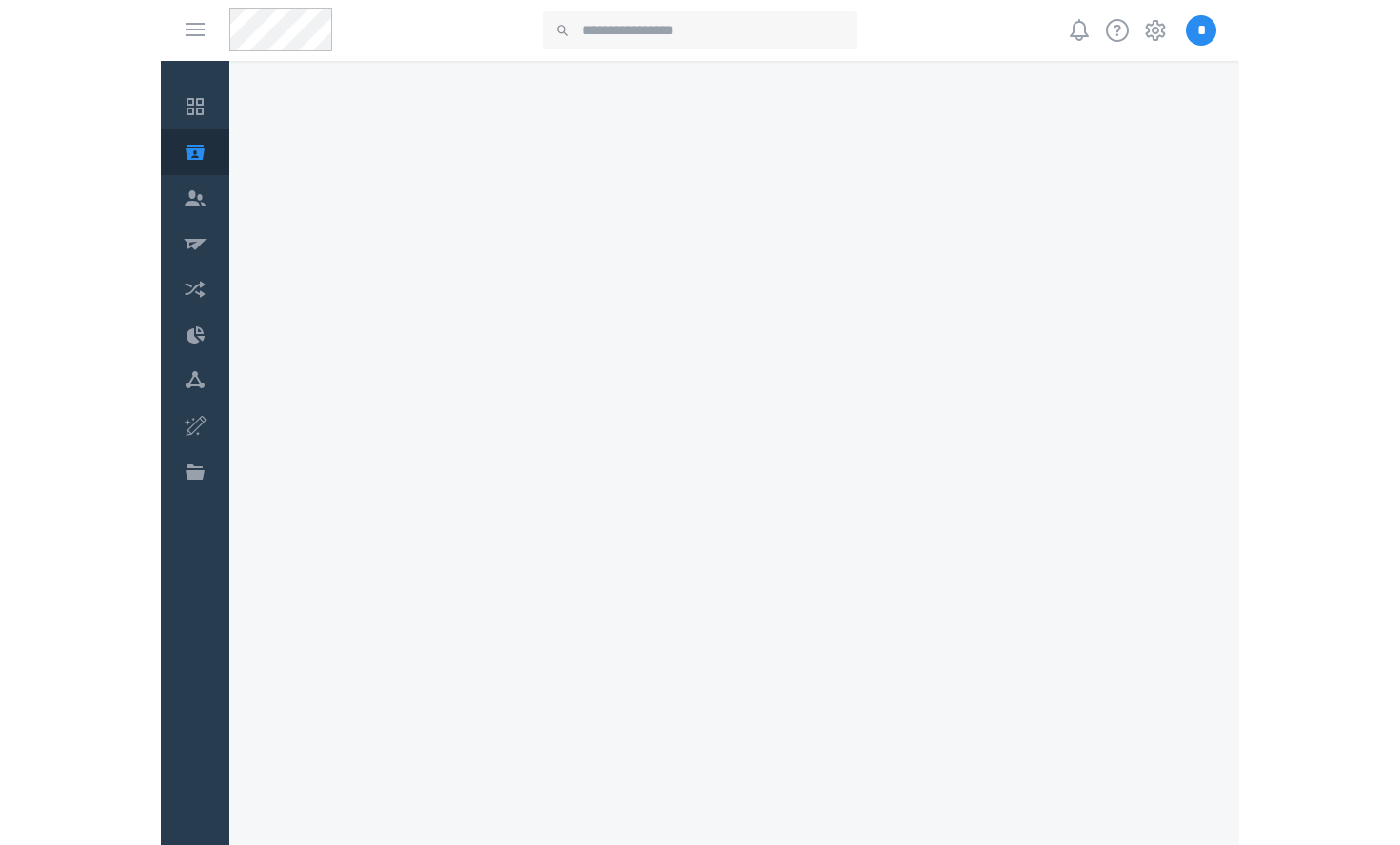 scroll, scrollTop: 0, scrollLeft: 0, axis: both 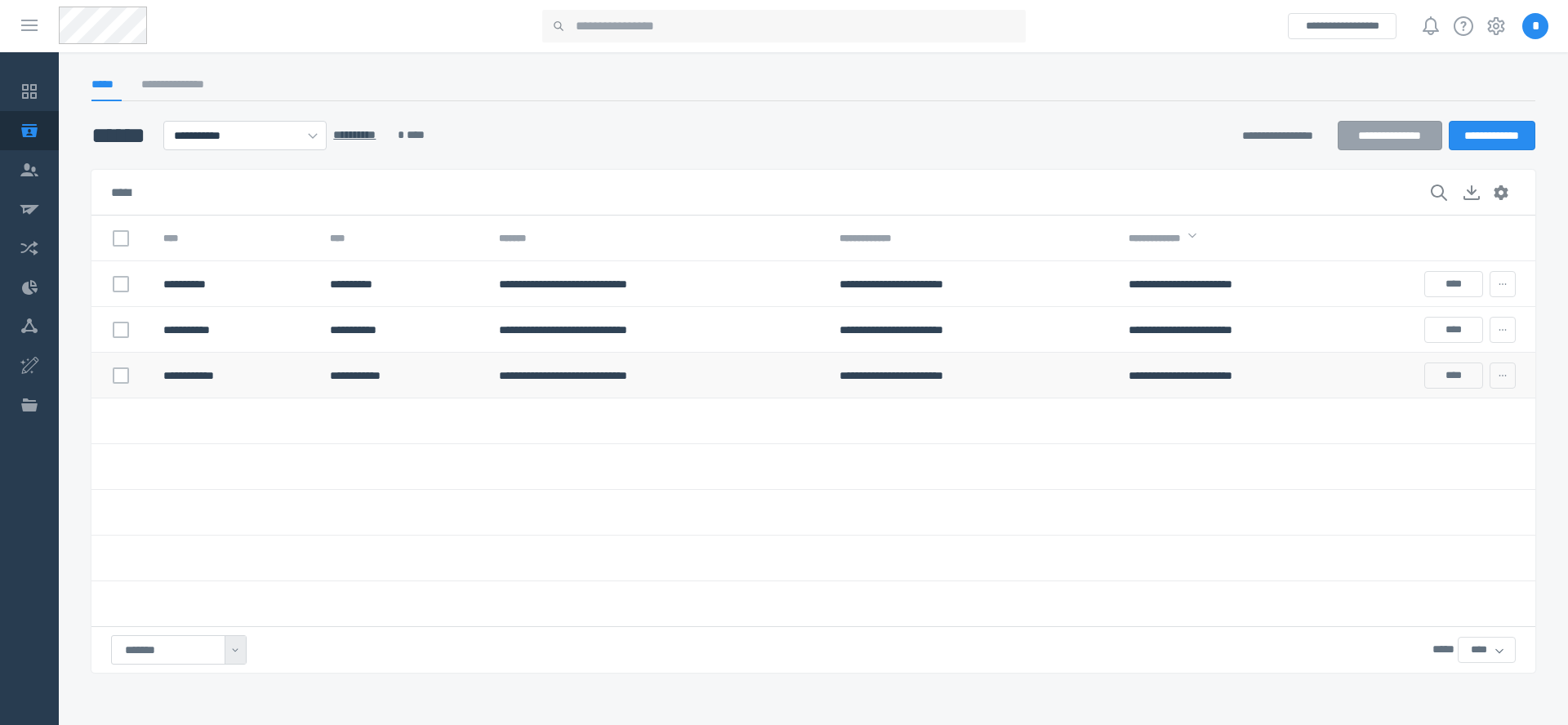 click on "**********" at bounding box center (234, 376) 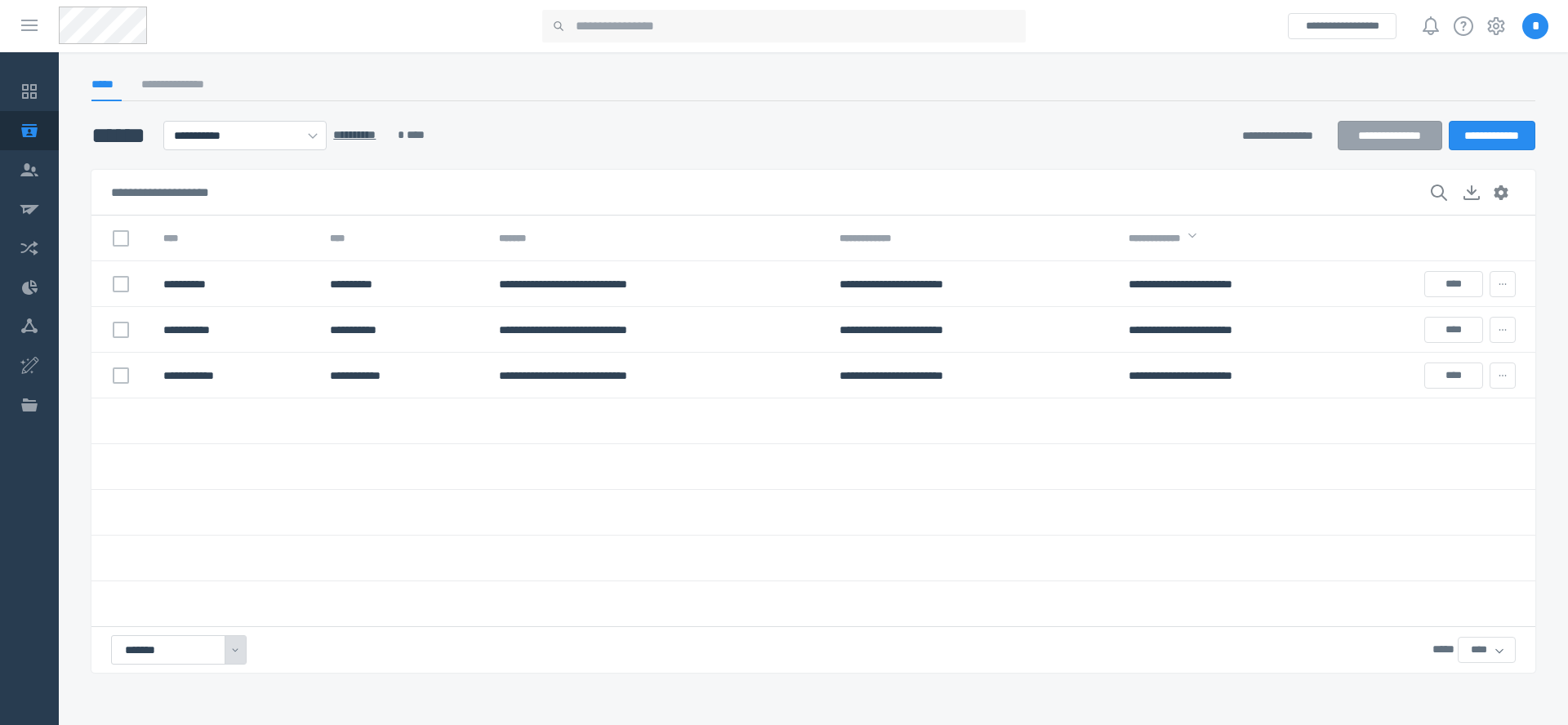 click on "*******" at bounding box center (179, 650) 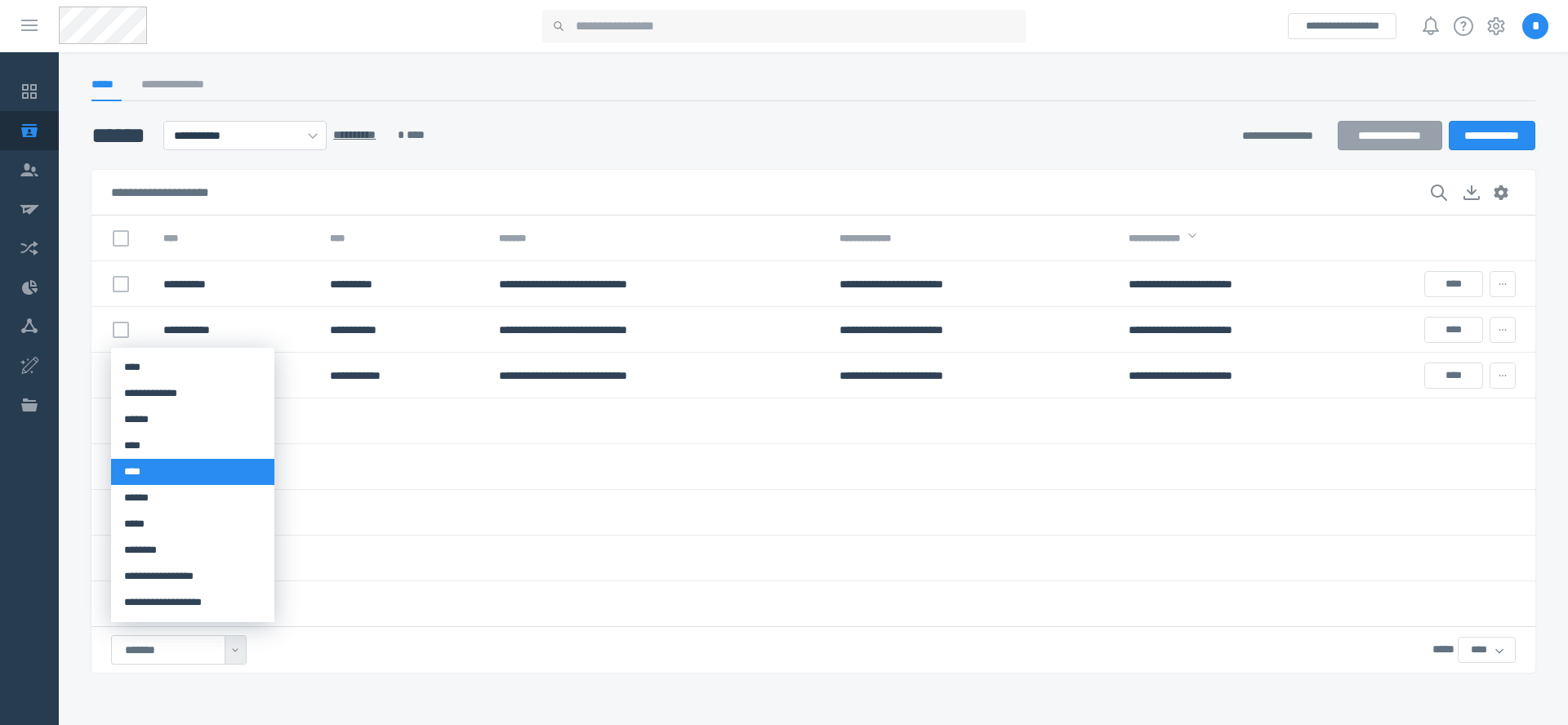click on "****" at bounding box center [193, 472] 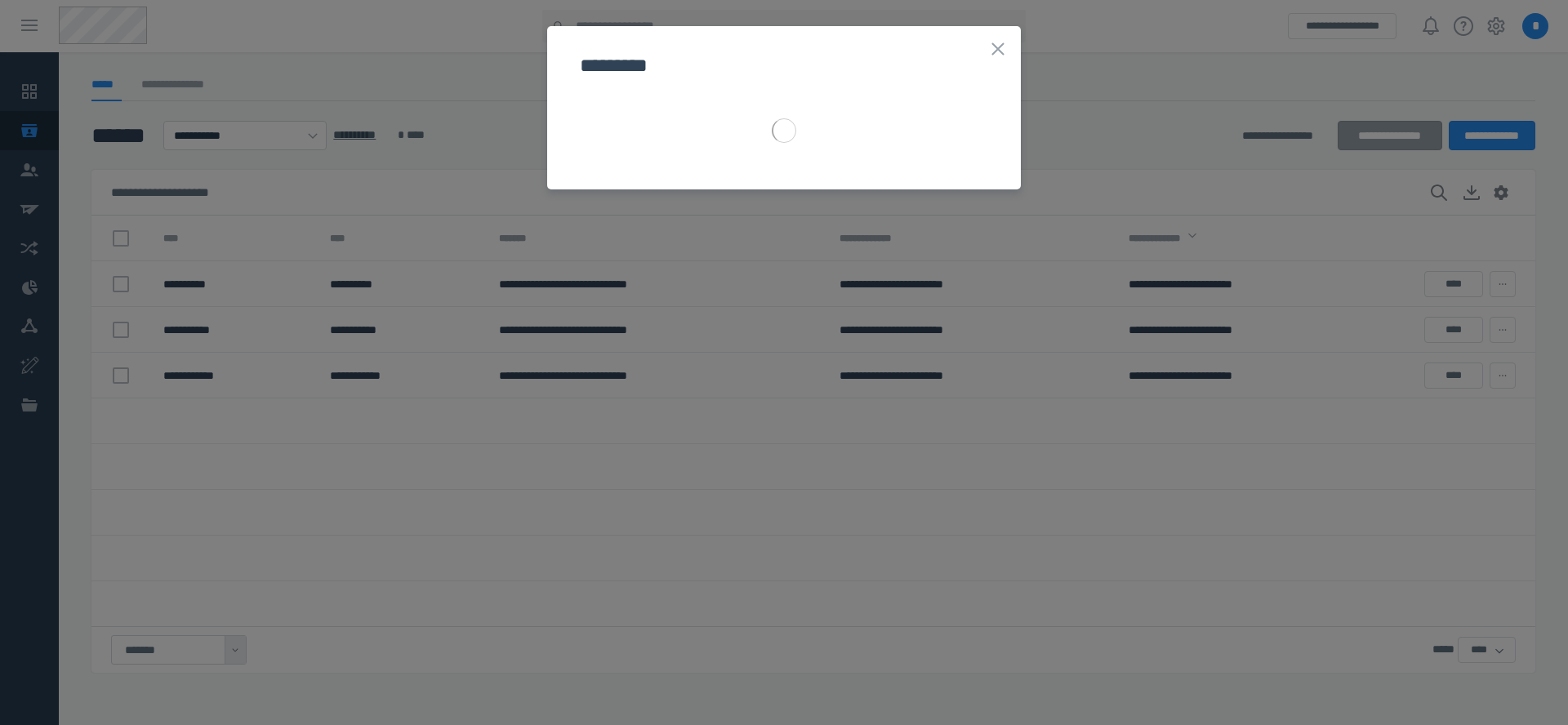 select on "******" 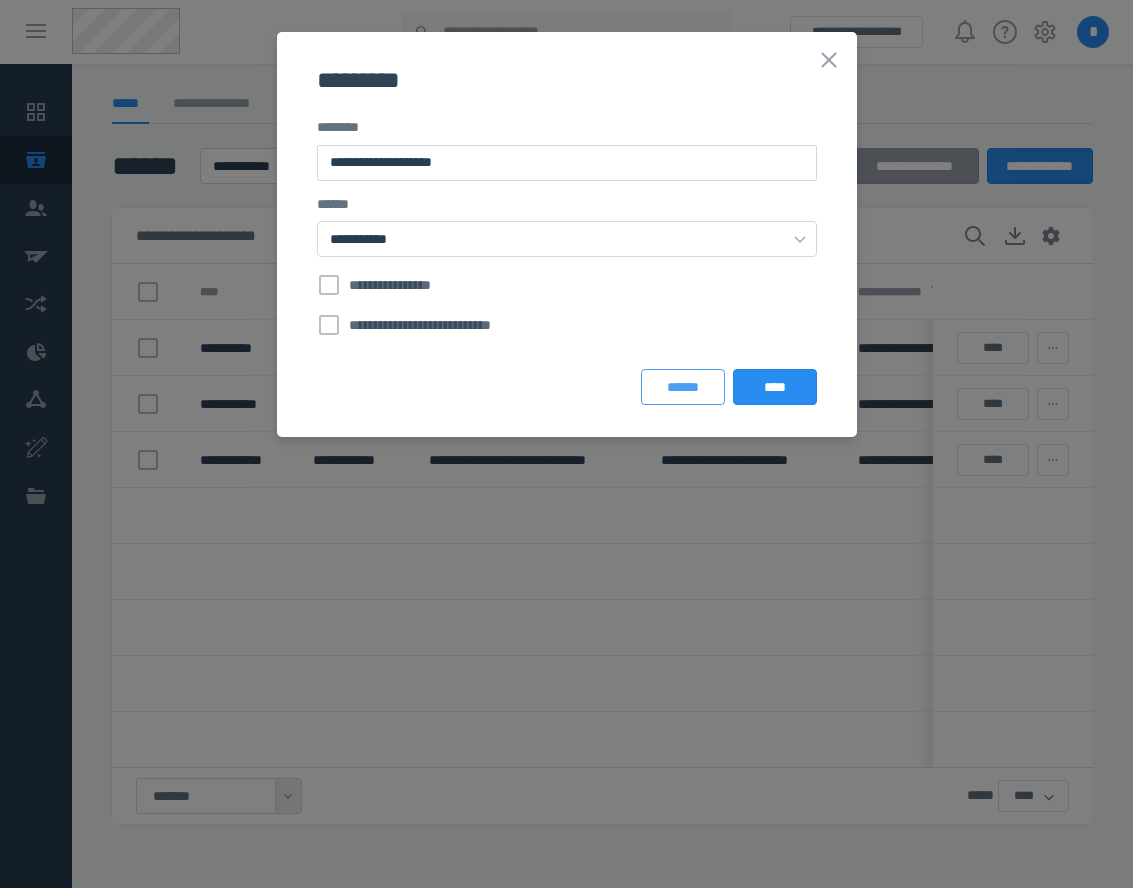 click on "******" at bounding box center (683, 387) 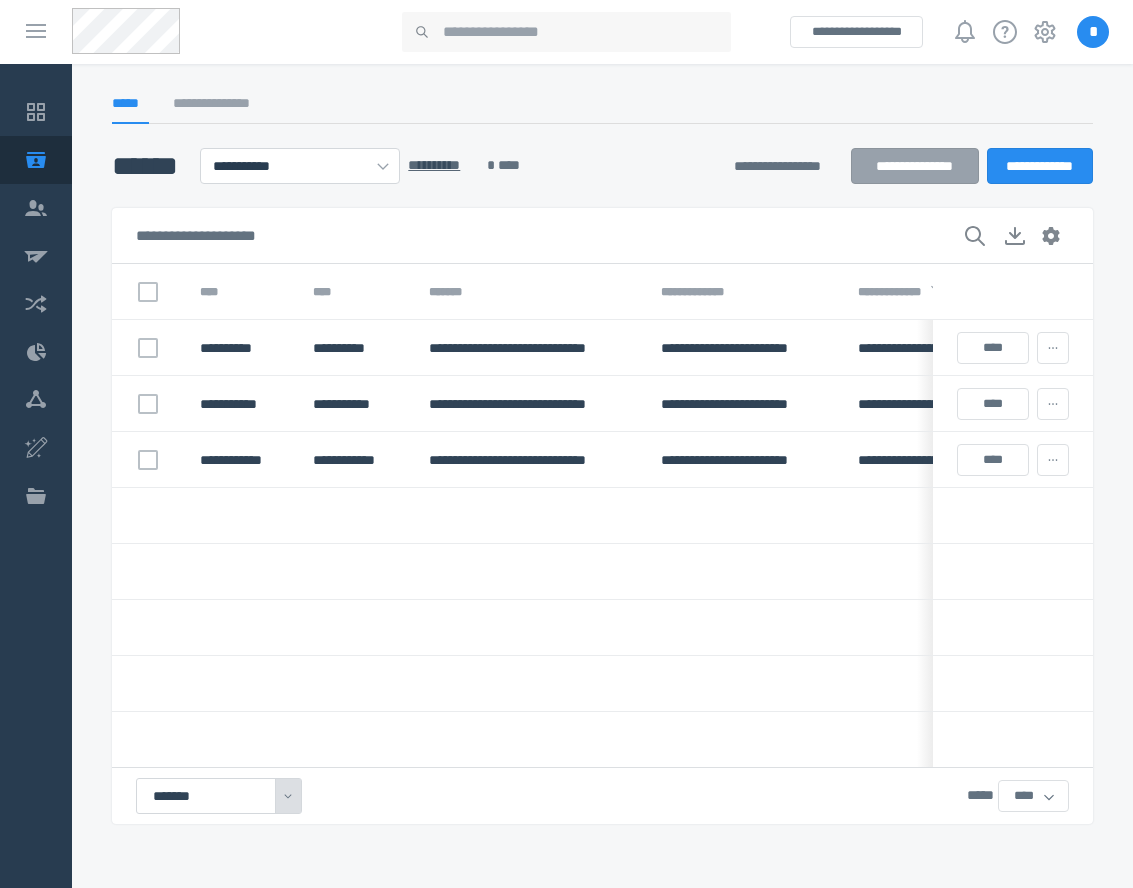 click on "******* **** * ****" at bounding box center [602, 796] 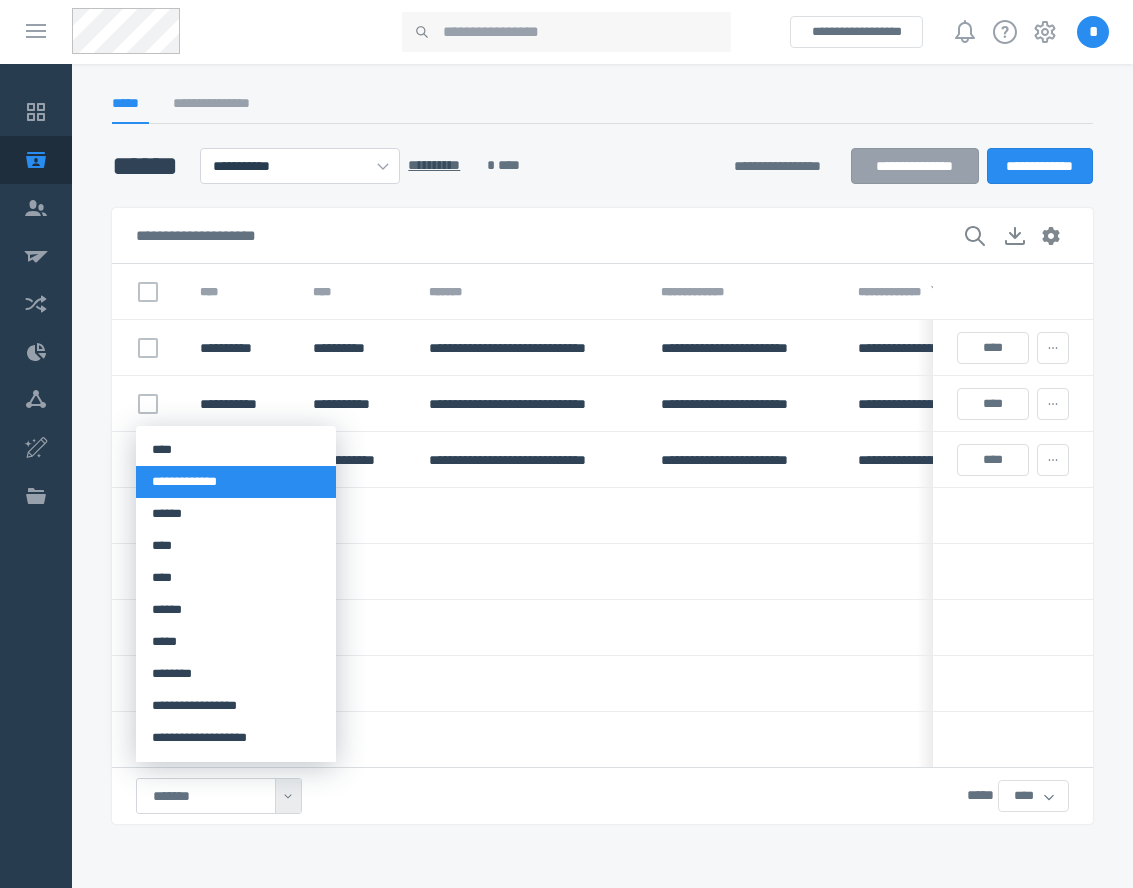 click on "**********" at bounding box center (236, 482) 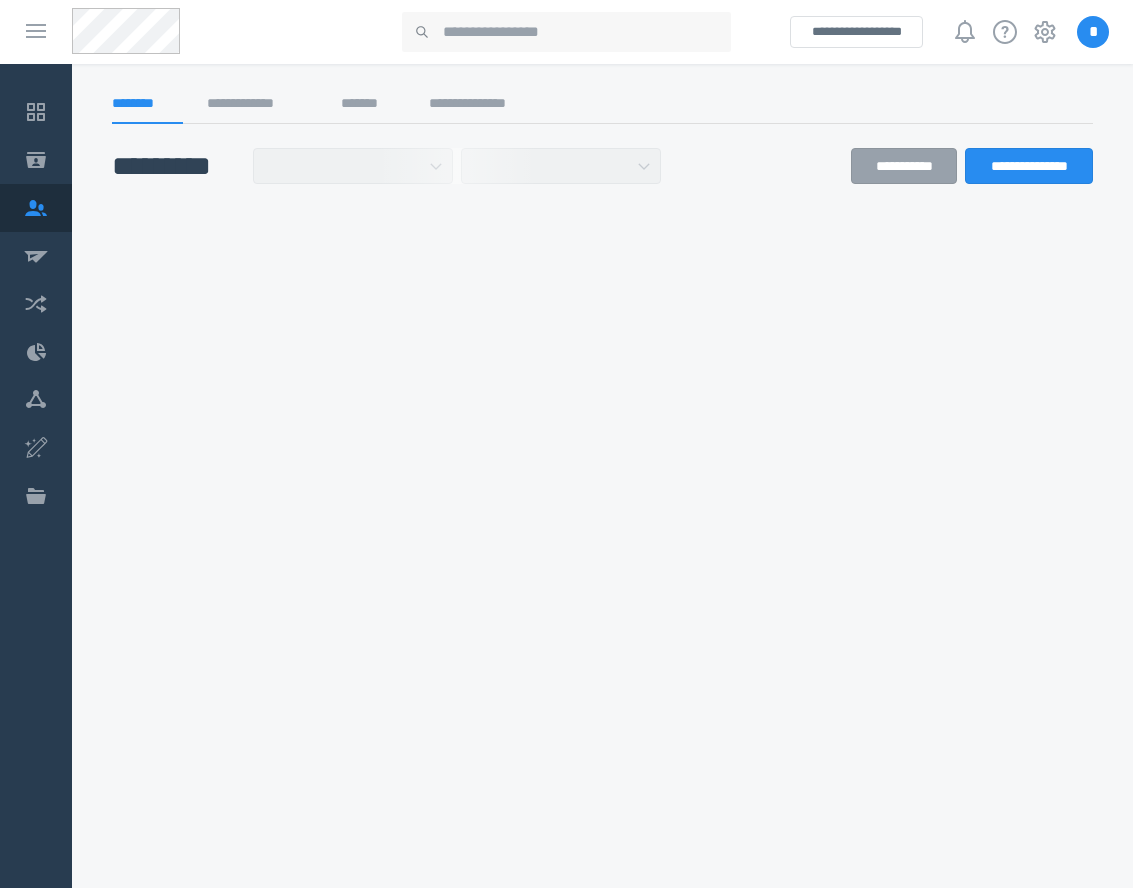 select on "******" 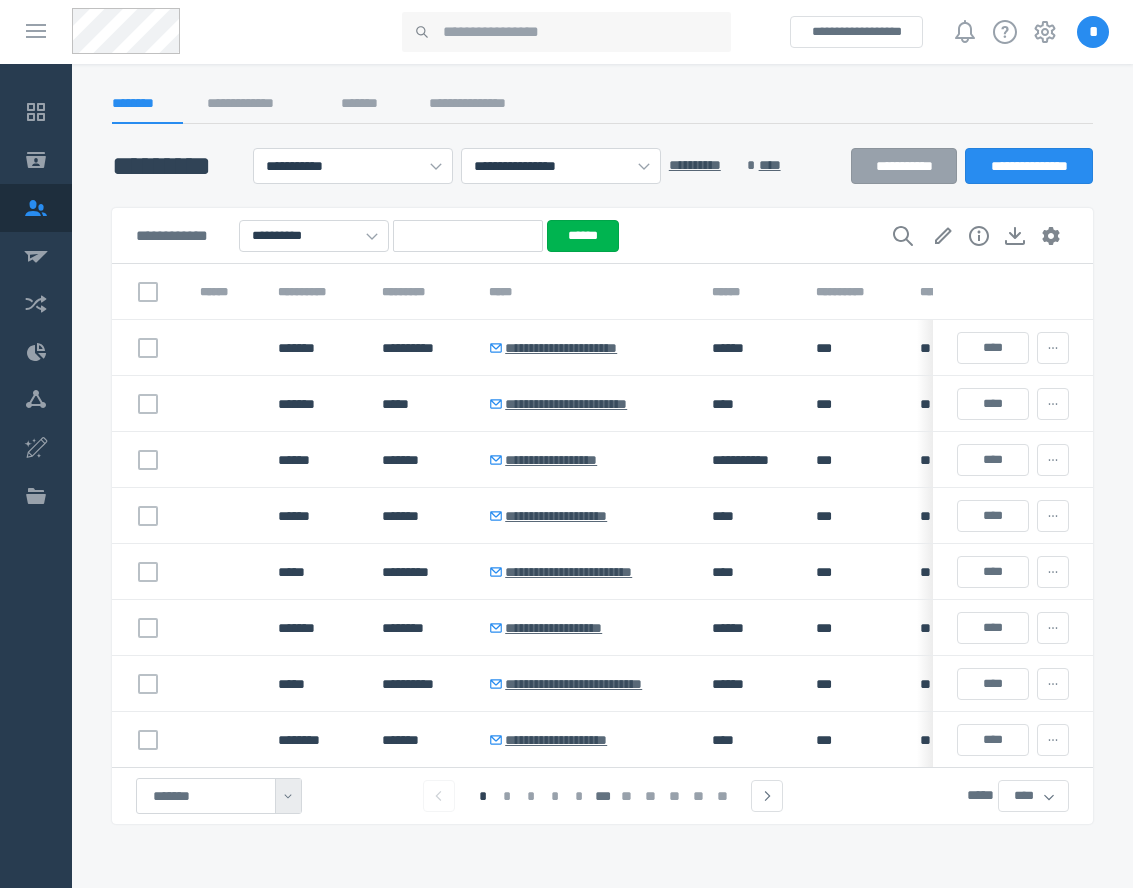 click at bounding box center (148, 292) 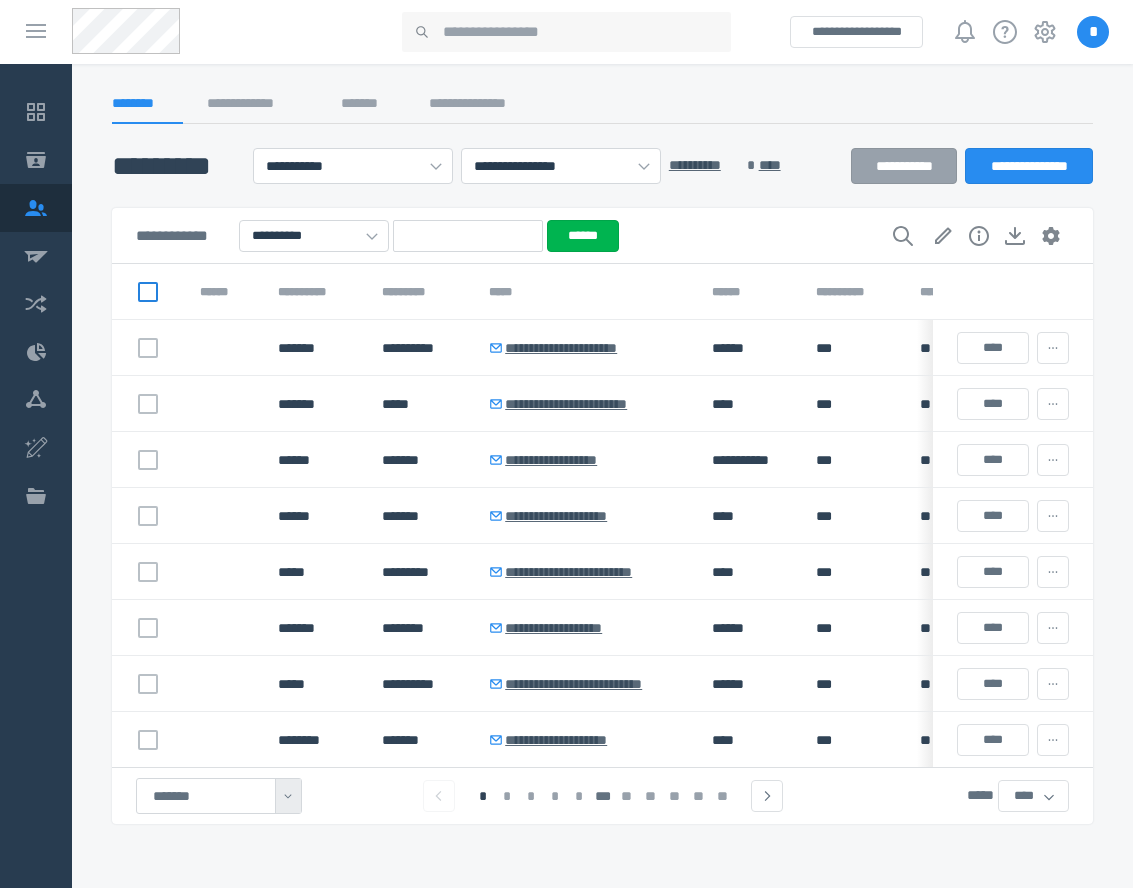 click at bounding box center (148, 292) 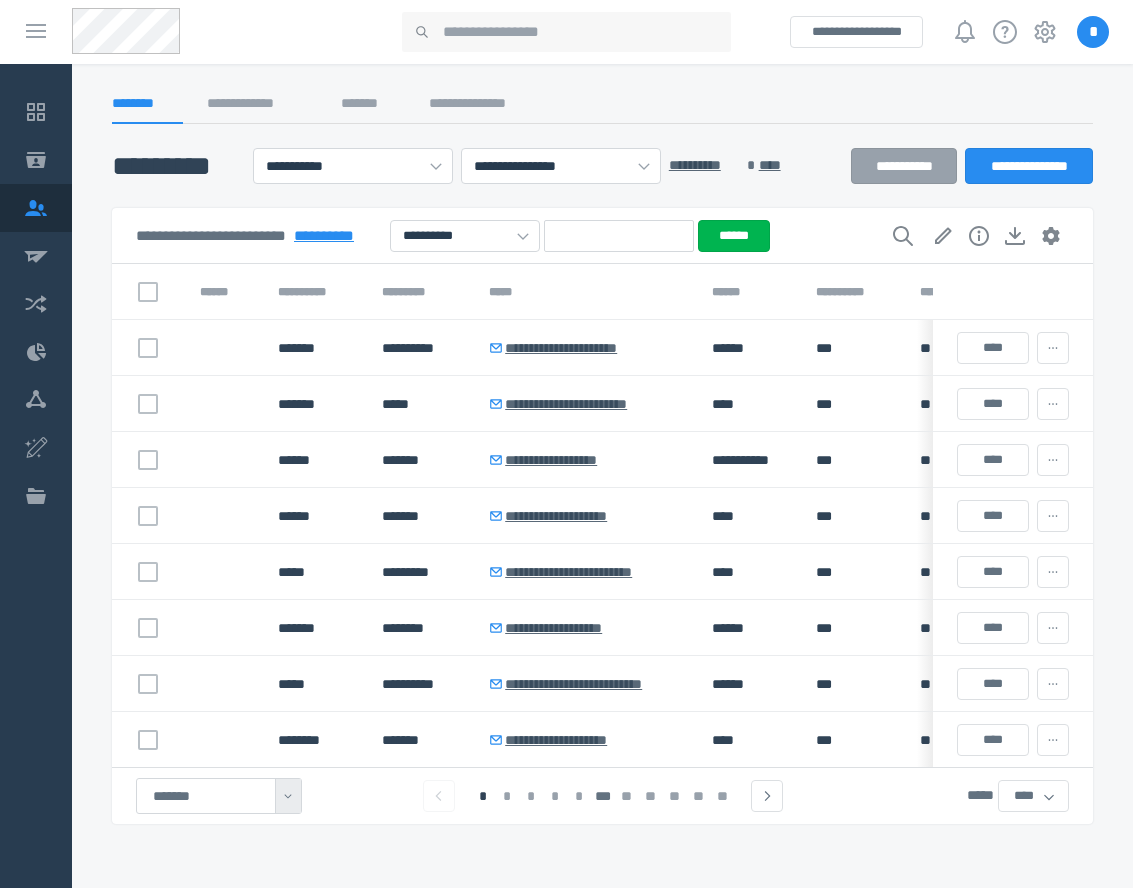 click on "**********" at bounding box center [324, 235] 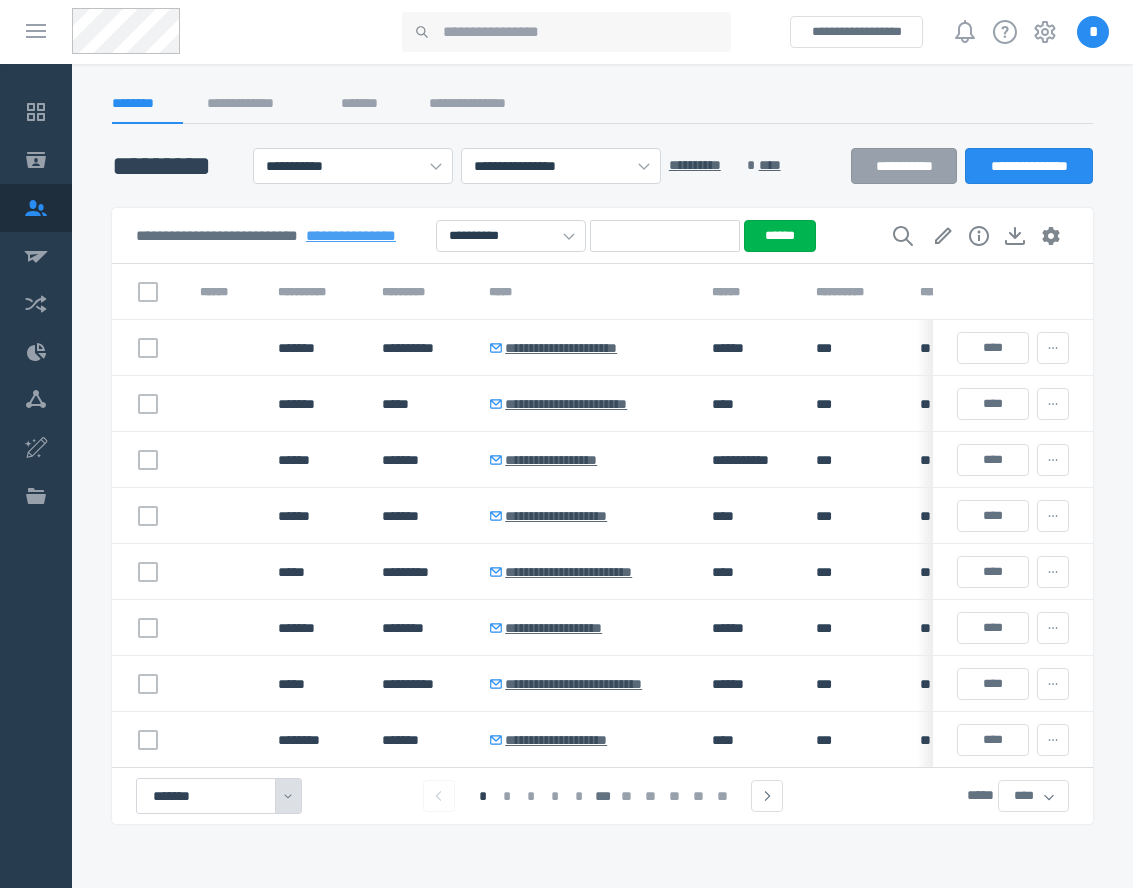 click at bounding box center (288, 796) 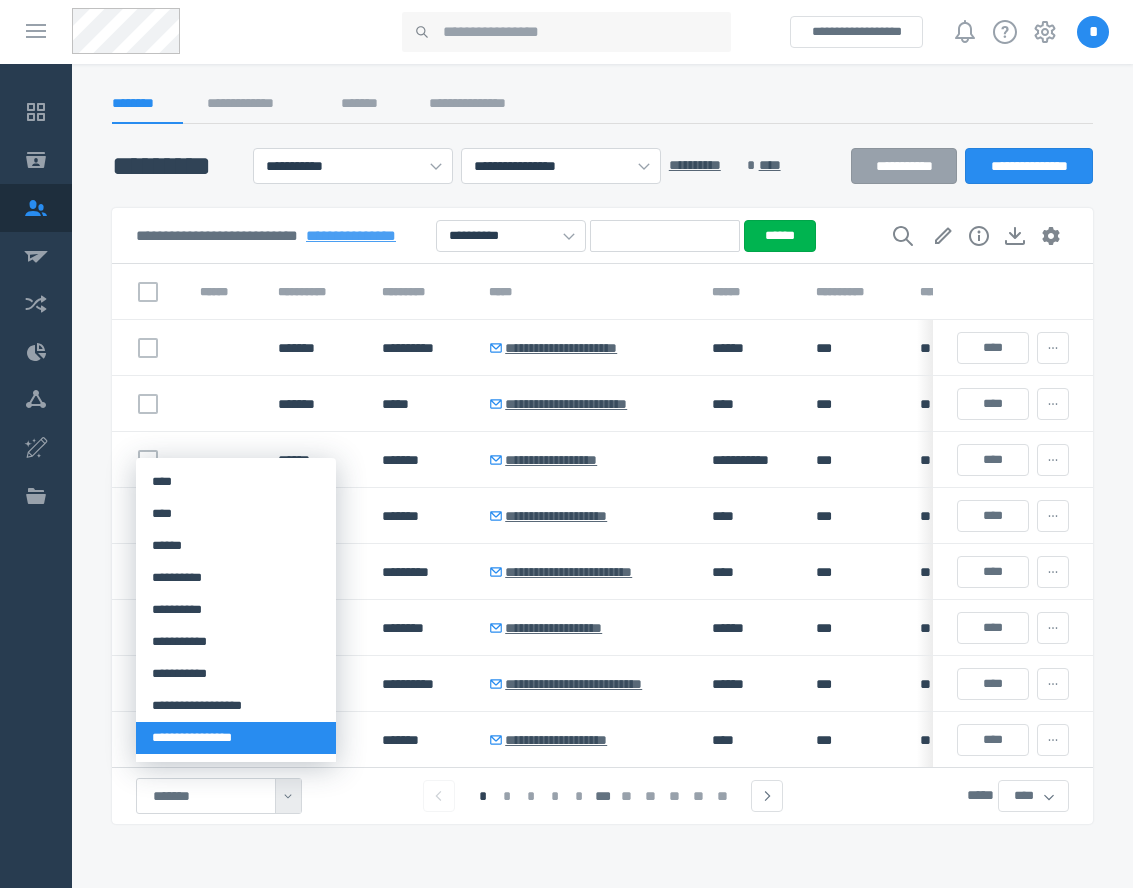 click on "**********" at bounding box center [236, 738] 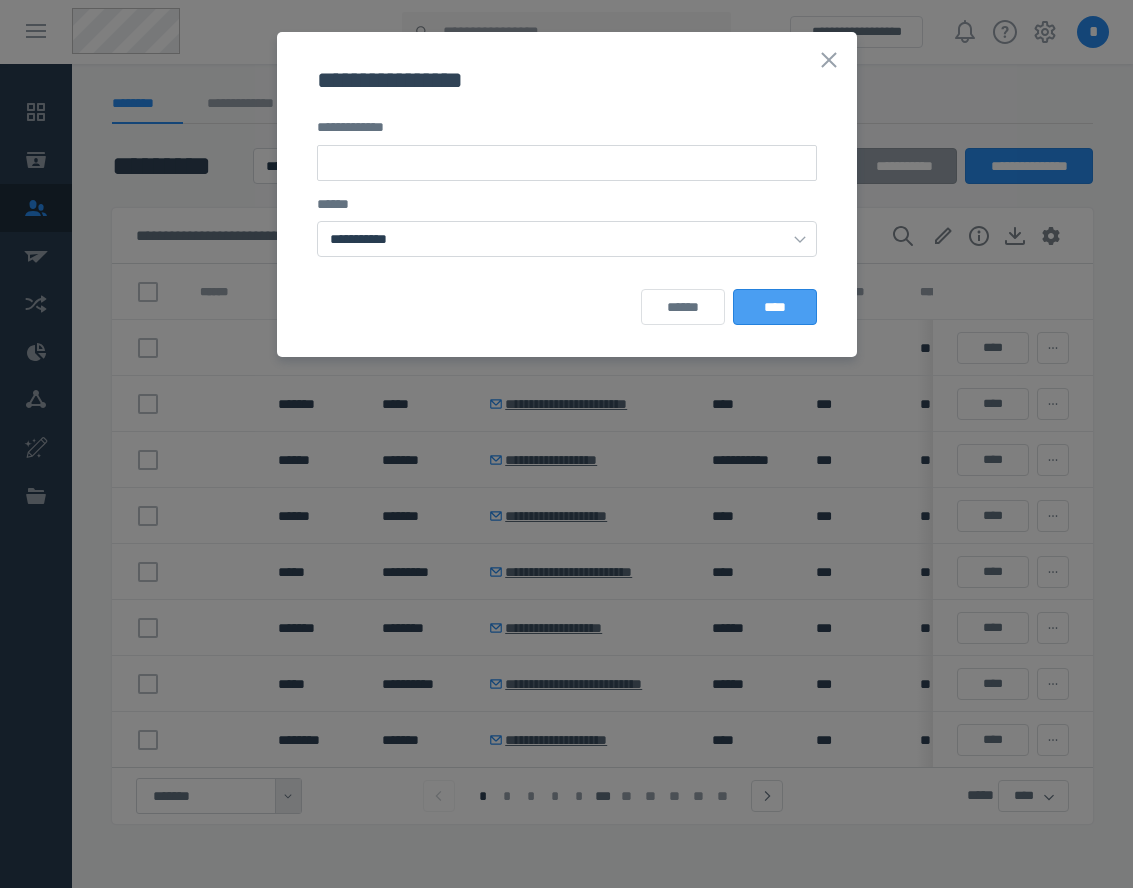 click on "****" at bounding box center (775, 307) 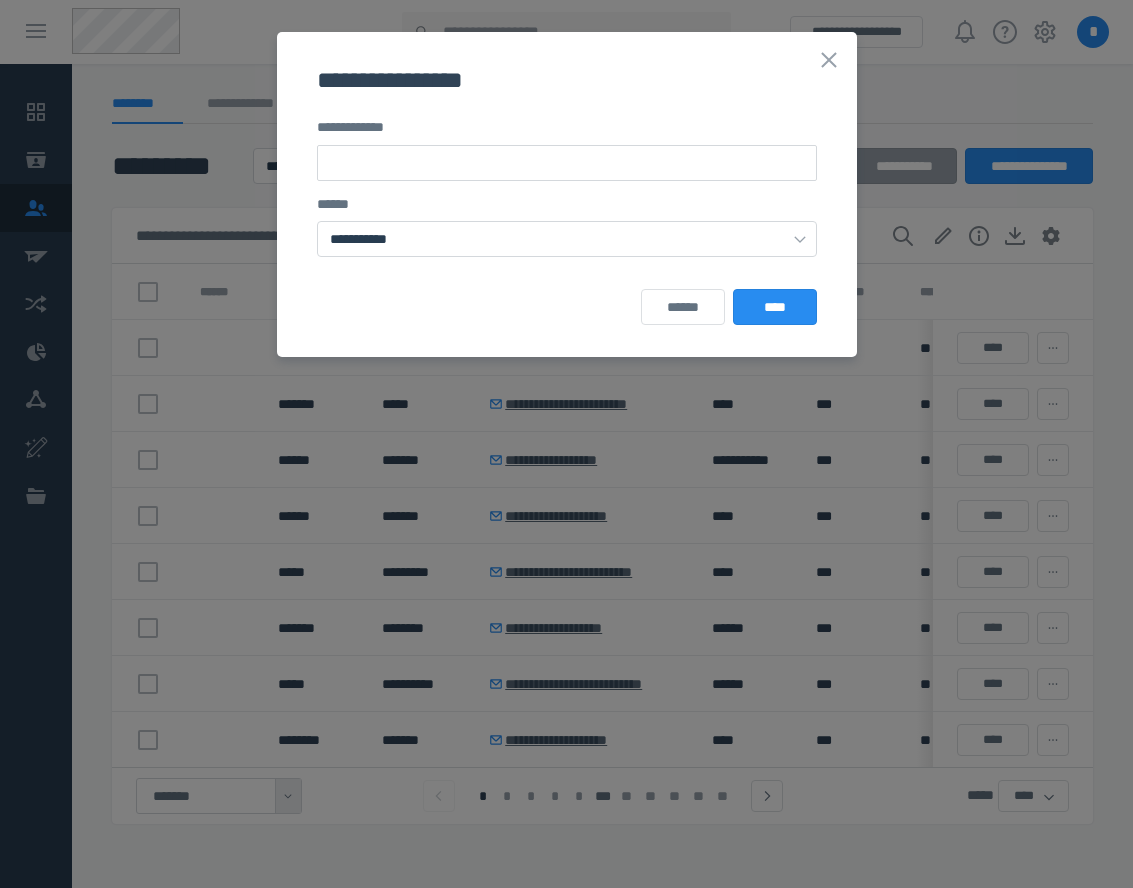 click on "****** ****" at bounding box center (567, 307) 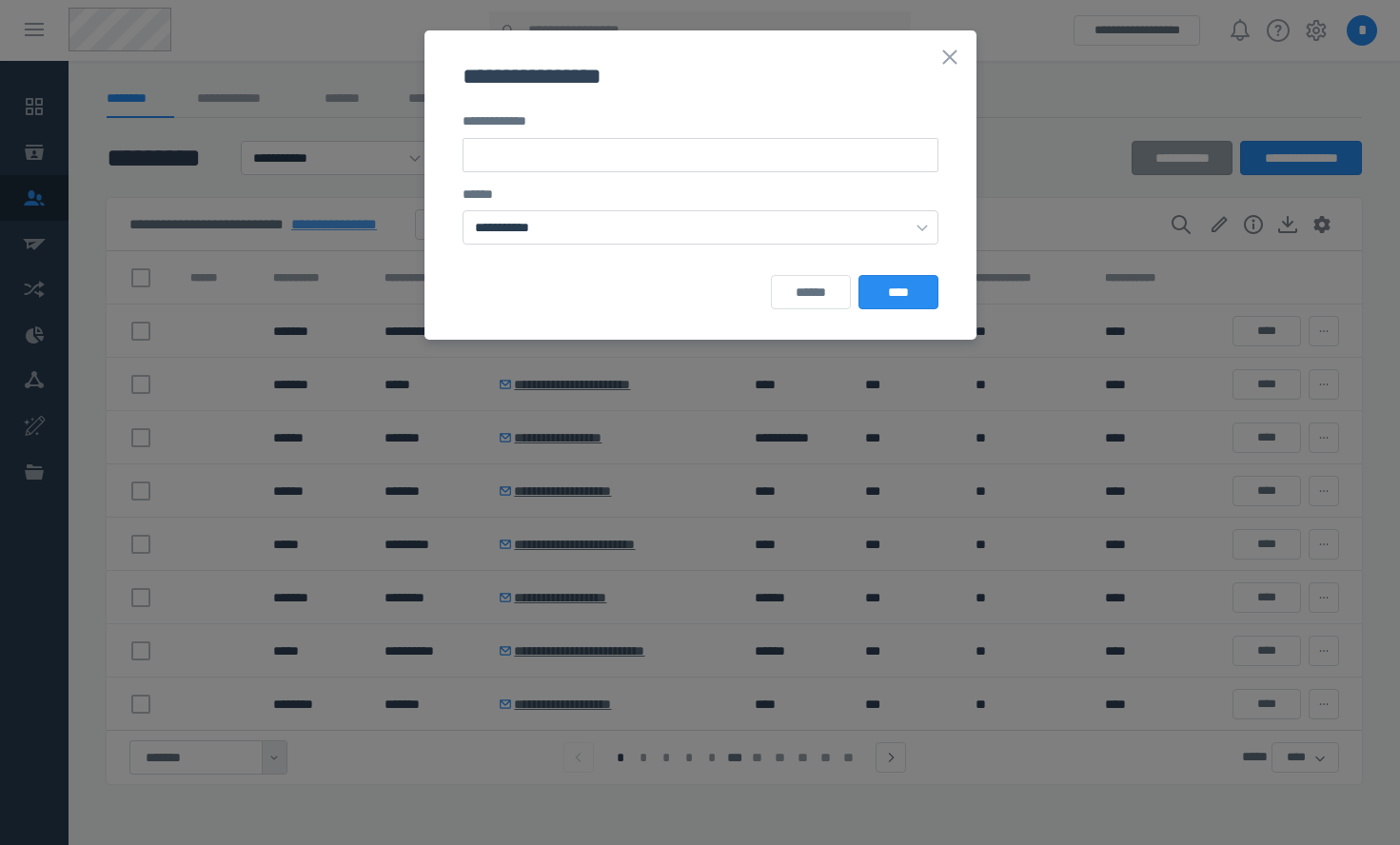 click on "**********" at bounding box center [700, 211] 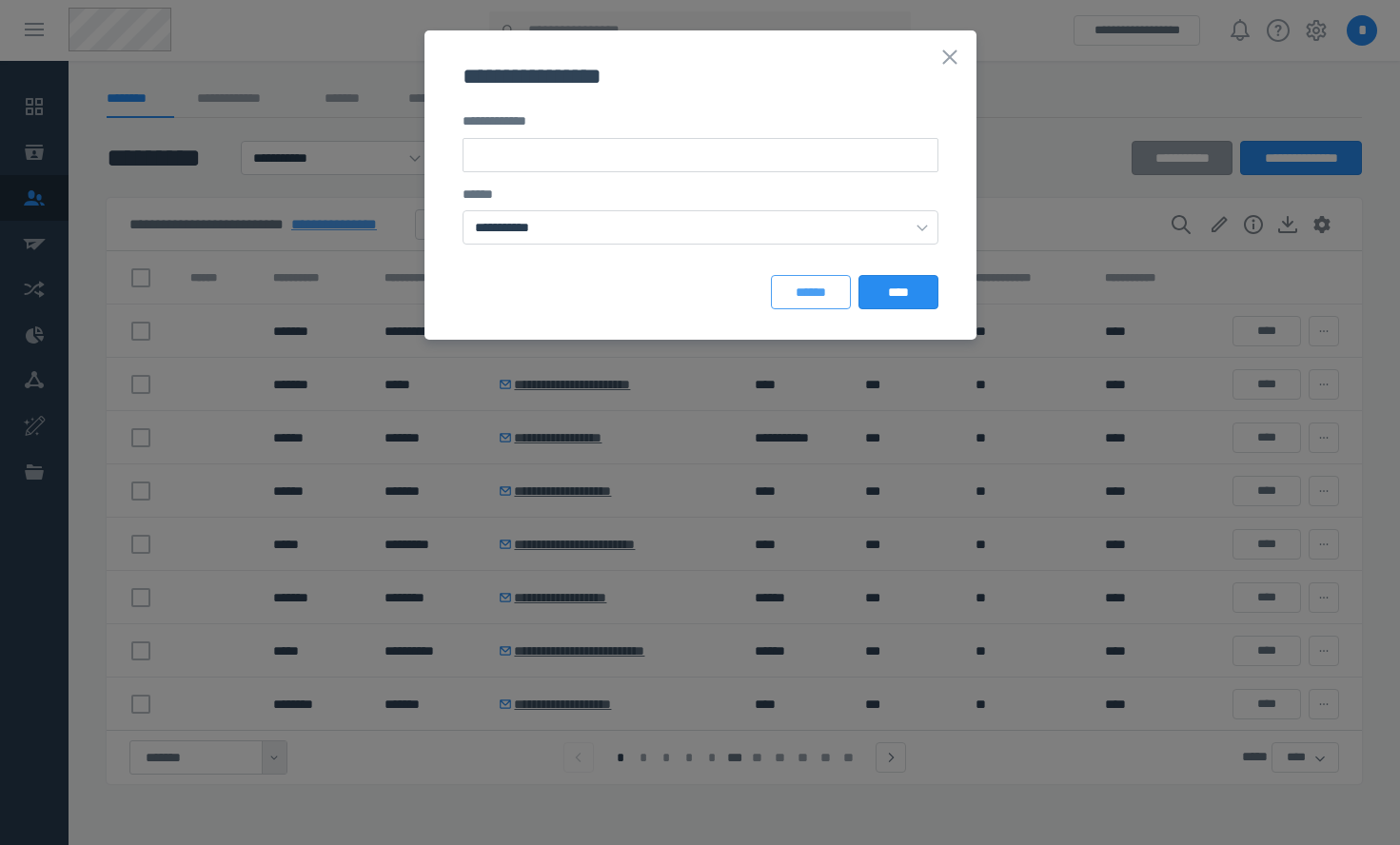 click on "******" at bounding box center (811, 292) 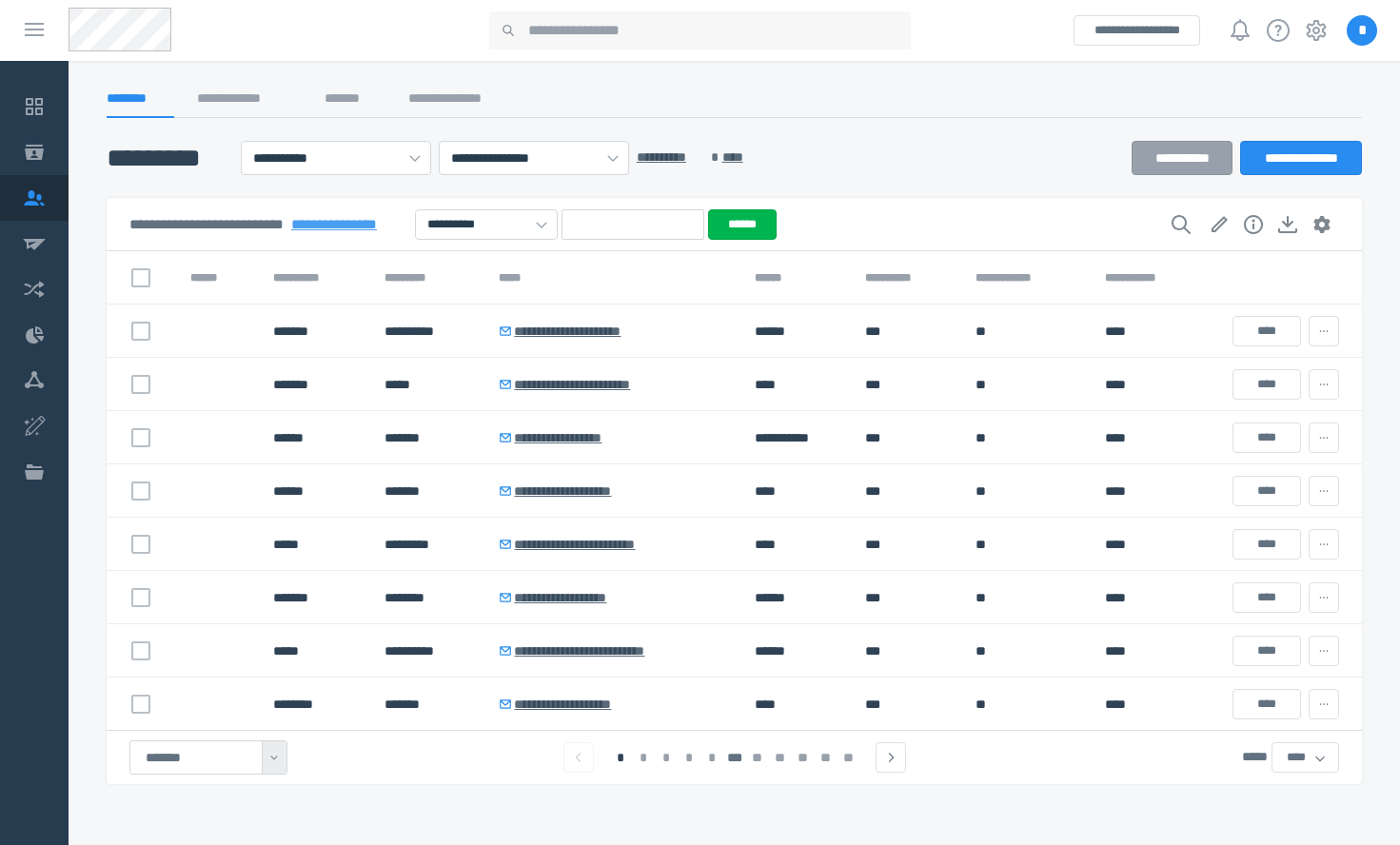click on "**********" at bounding box center [734, 438] 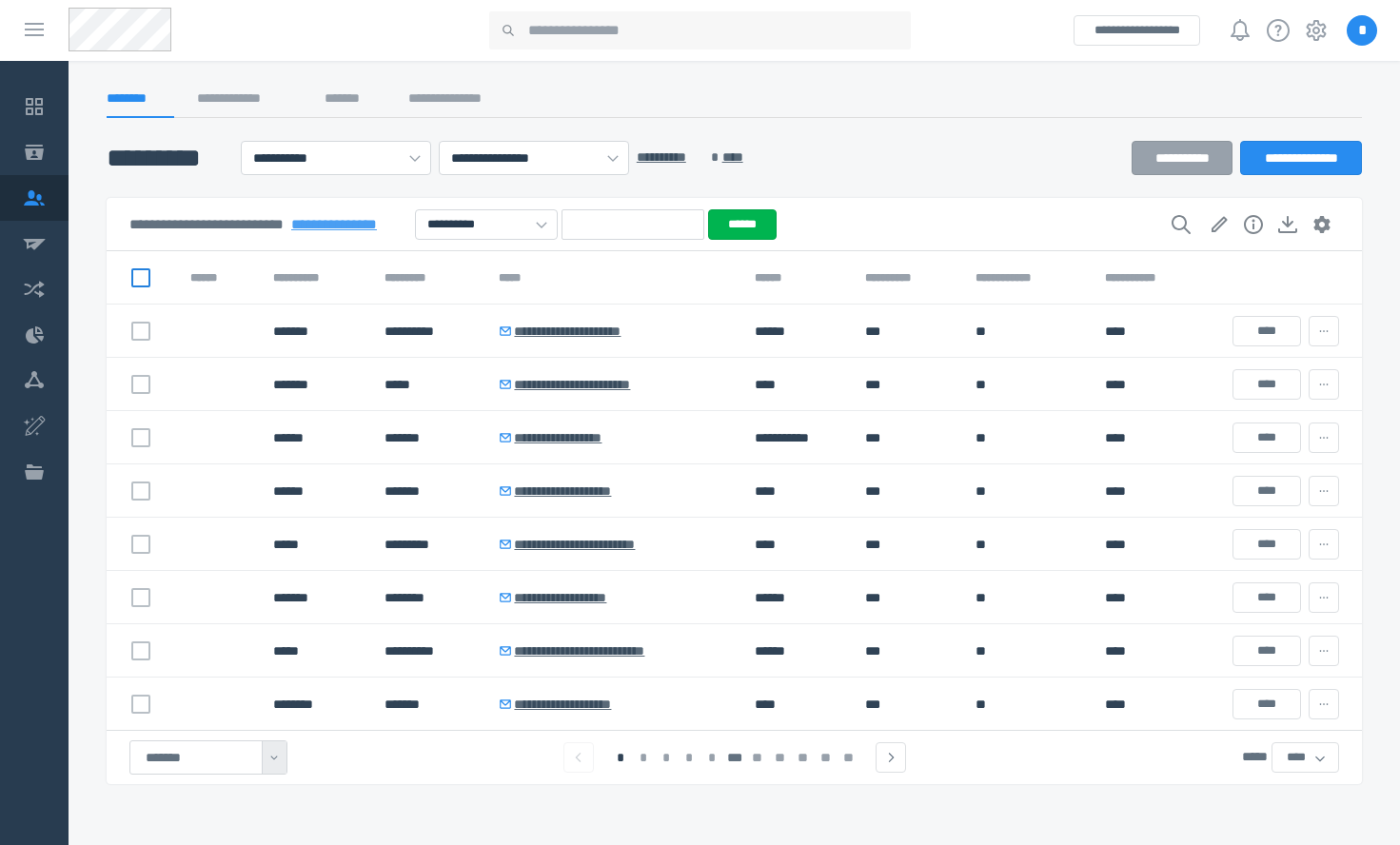 click at bounding box center (141, 278) 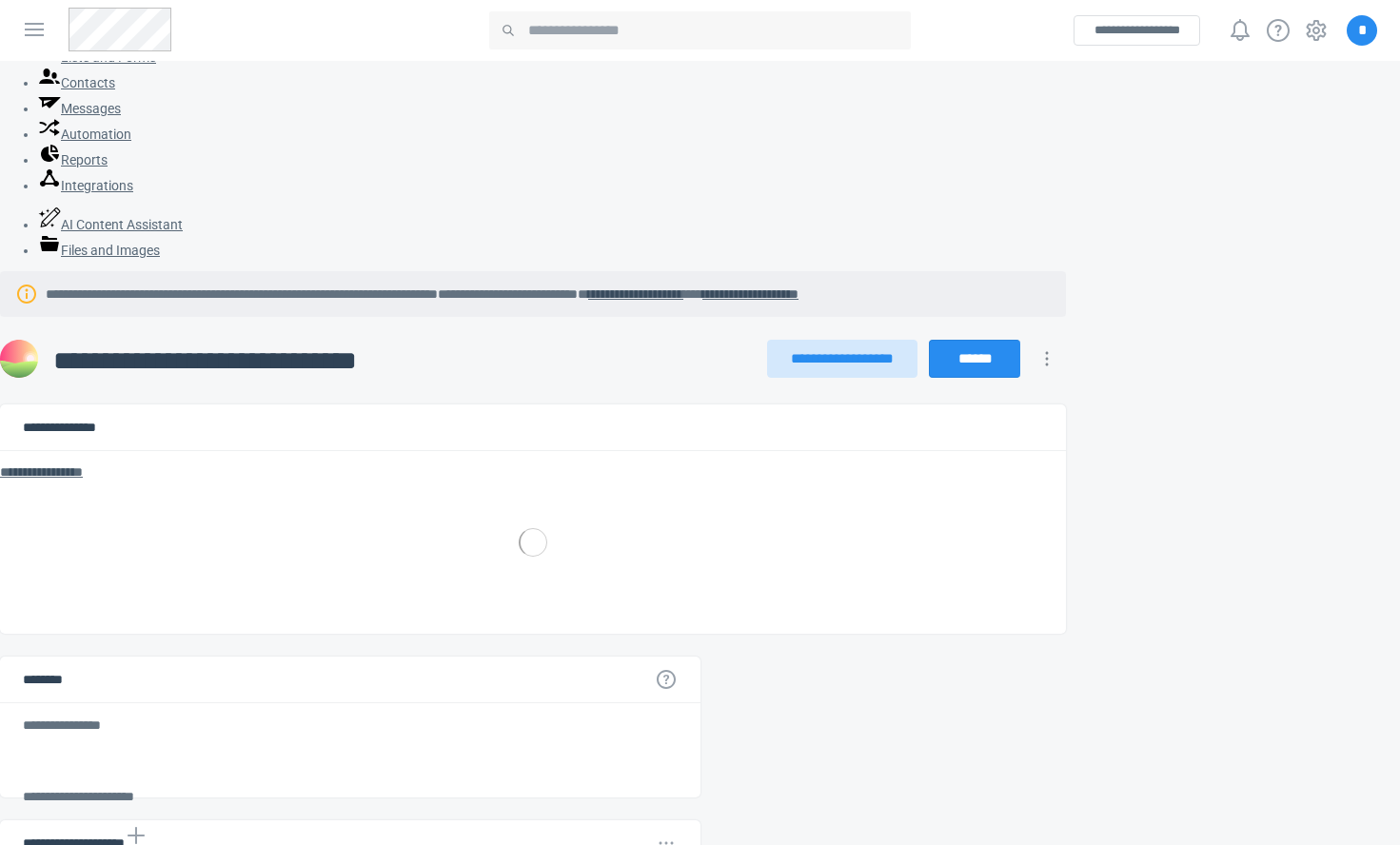 scroll, scrollTop: 0, scrollLeft: 0, axis: both 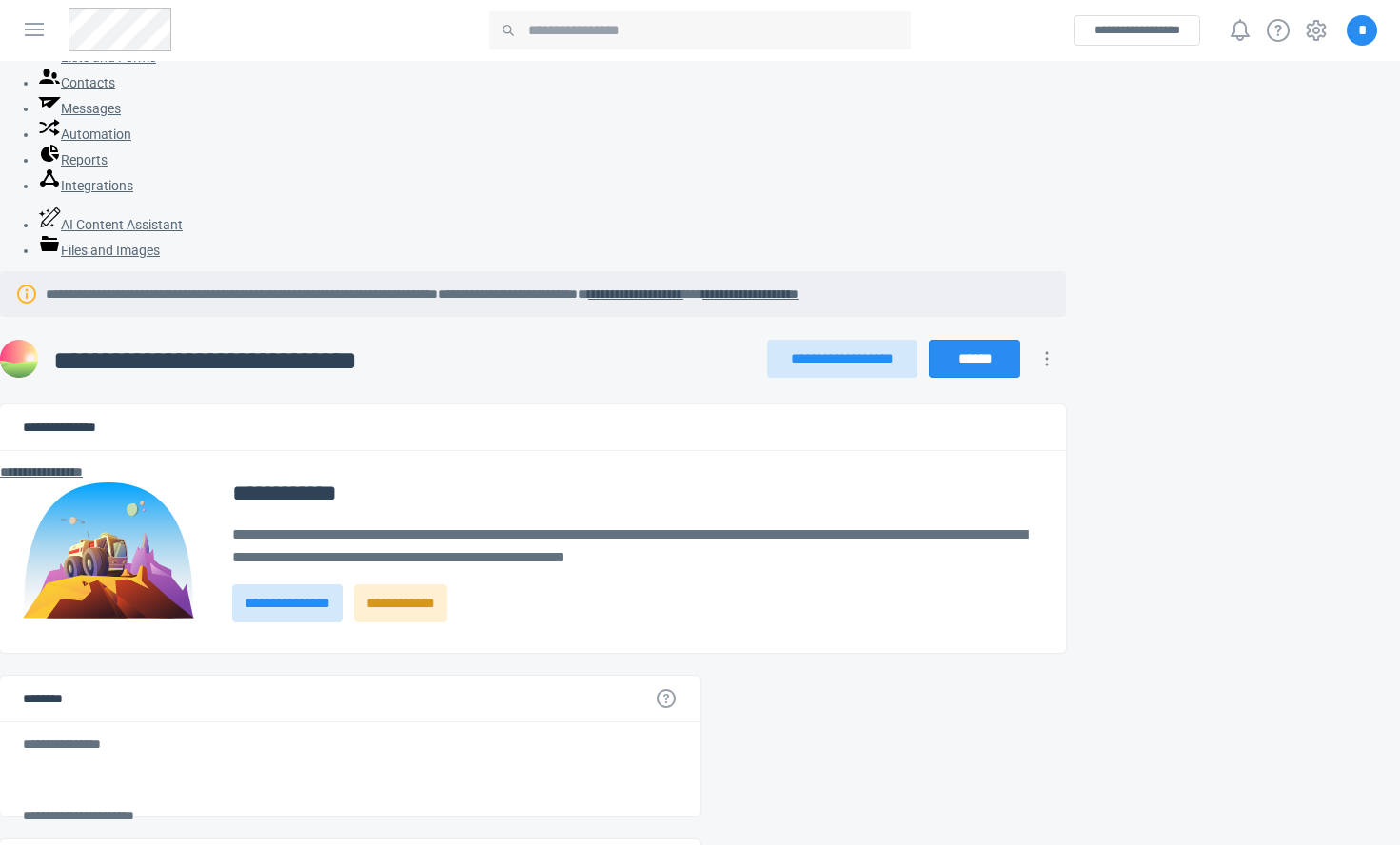 click on "**********" at bounding box center [585, 368] 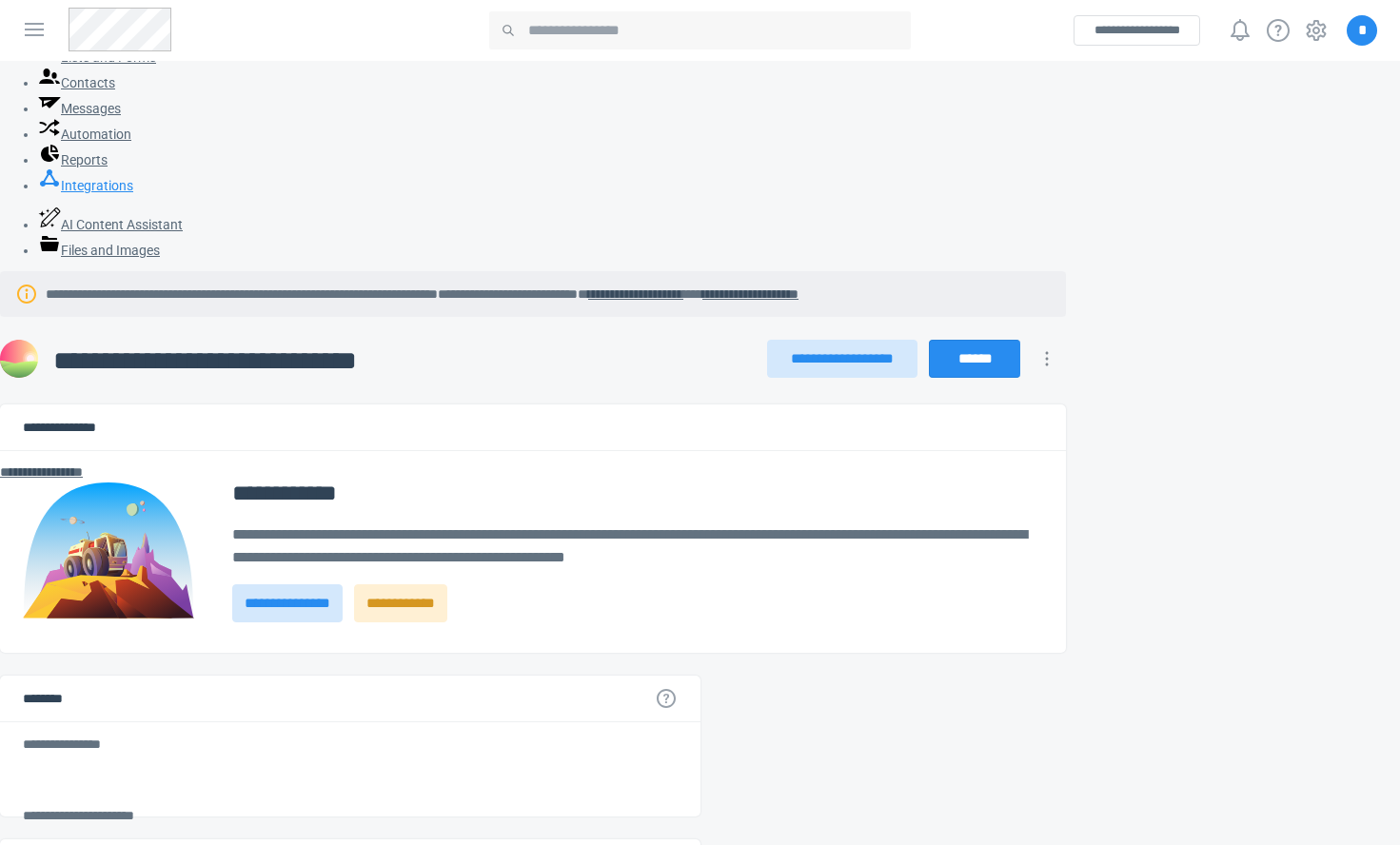 click on "Integrations" at bounding box center (86, 186) 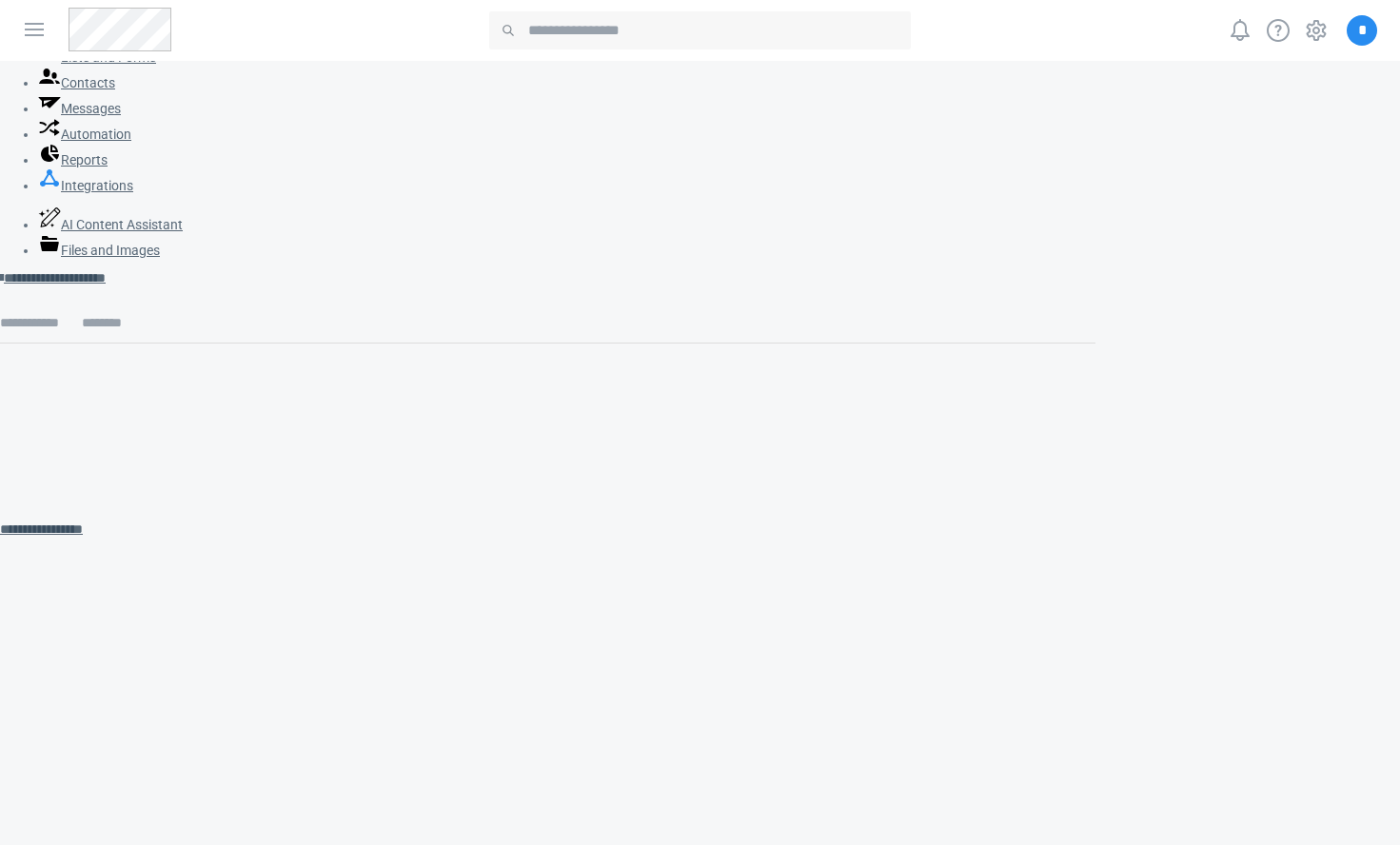 scroll, scrollTop: 0, scrollLeft: 0, axis: both 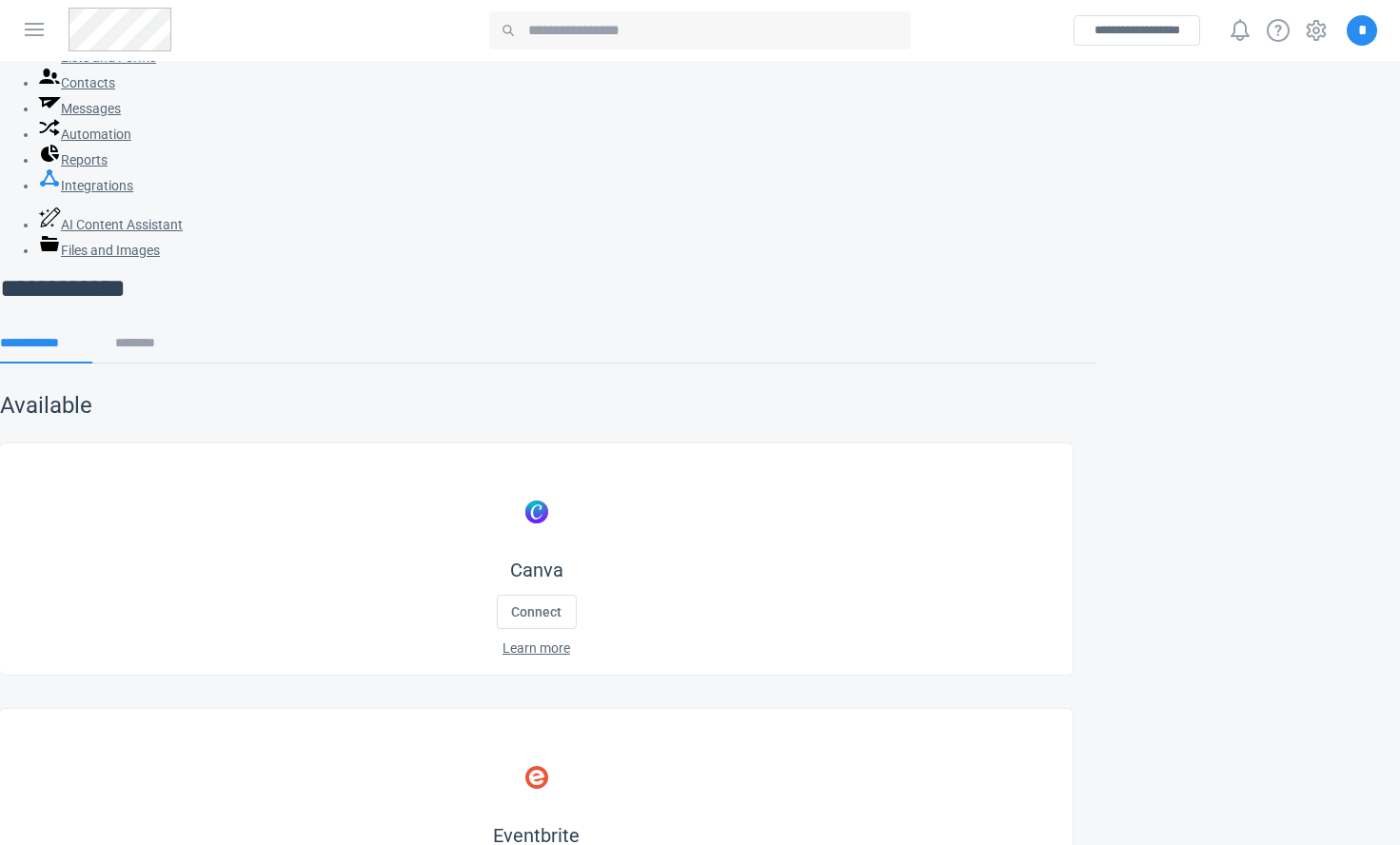 click on "**********" at bounding box center (547, 1015) 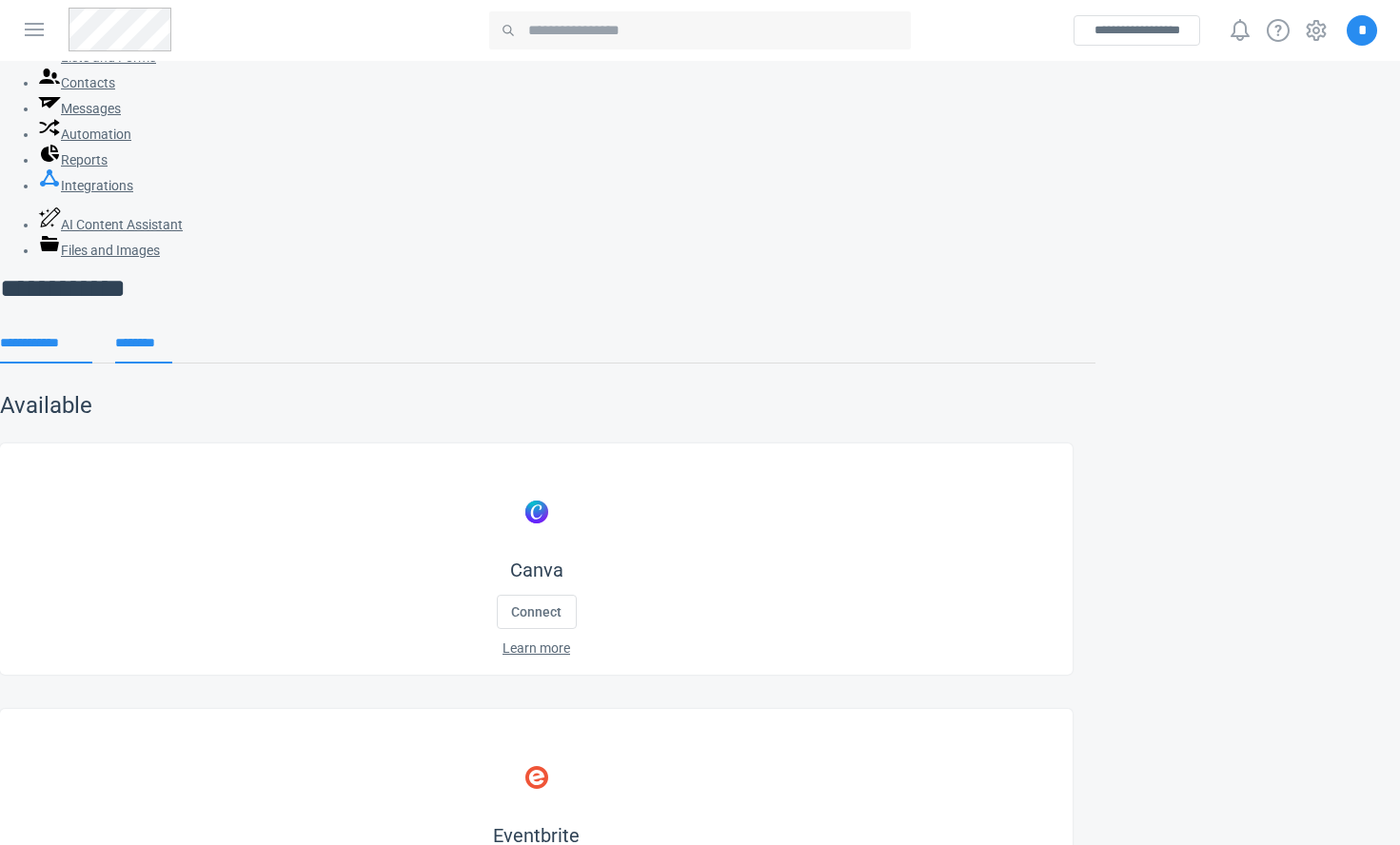 click on "********" at bounding box center (143, 349) 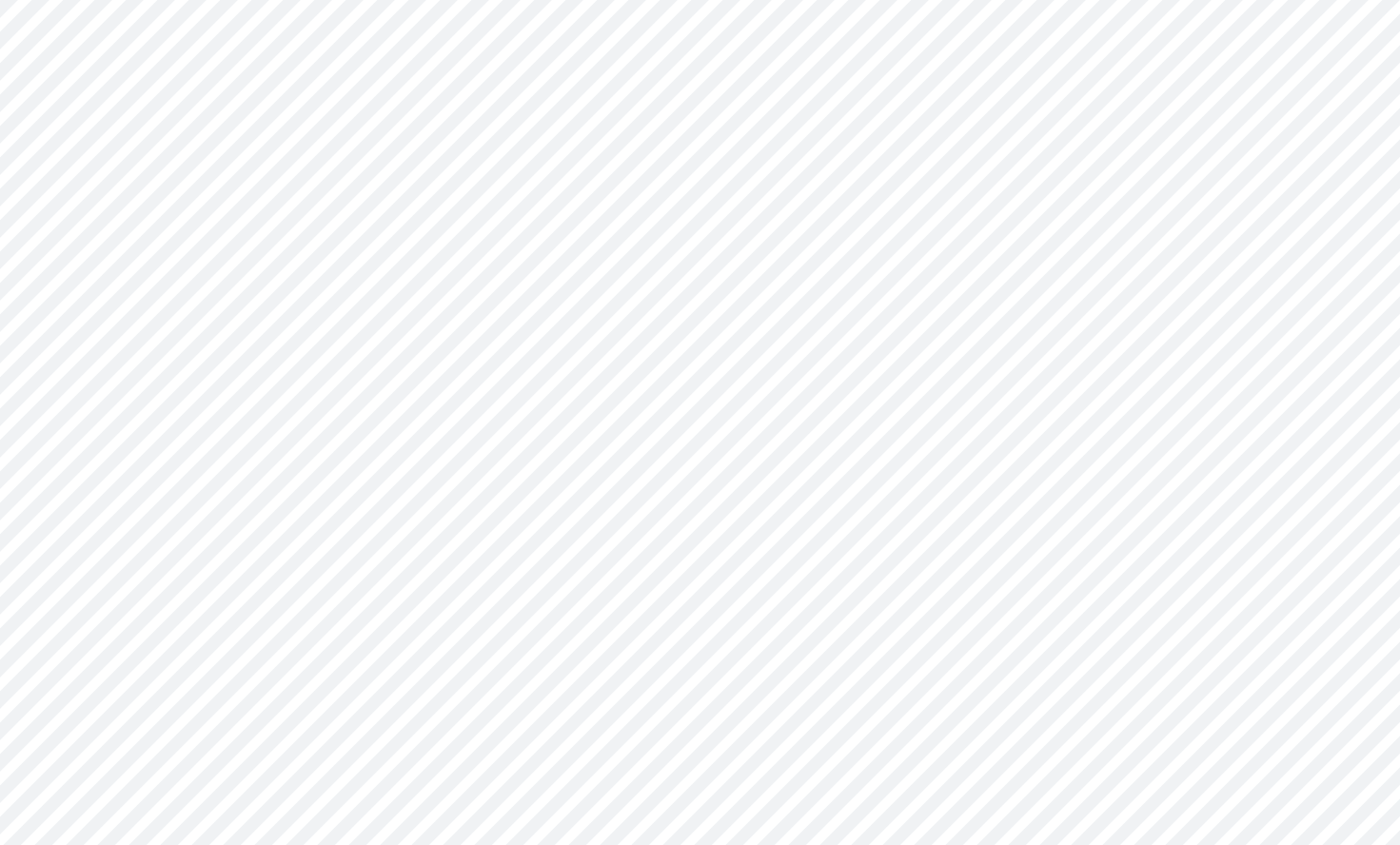 scroll, scrollTop: 0, scrollLeft: 0, axis: both 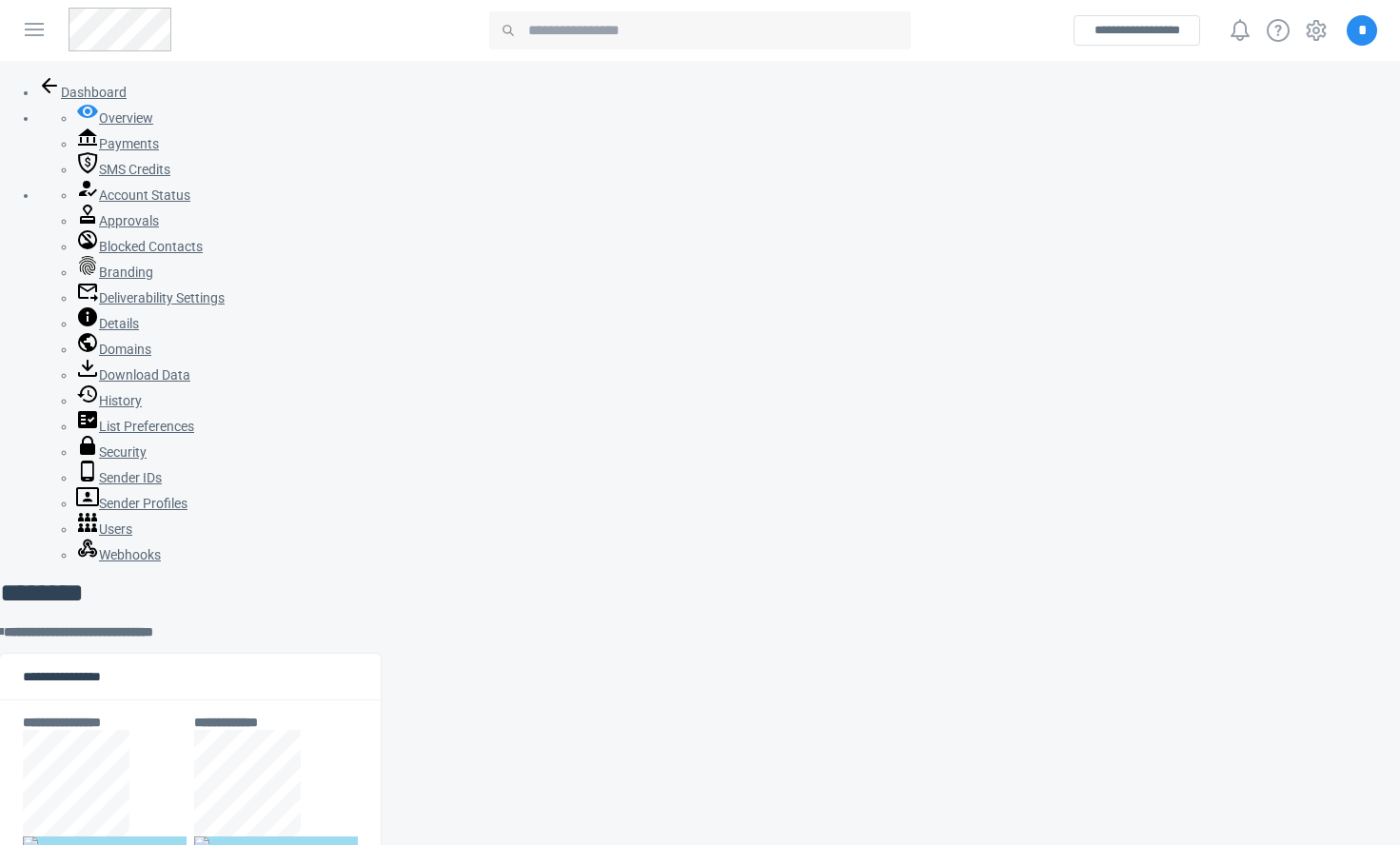 click on "*" at bounding box center (1362, 30) 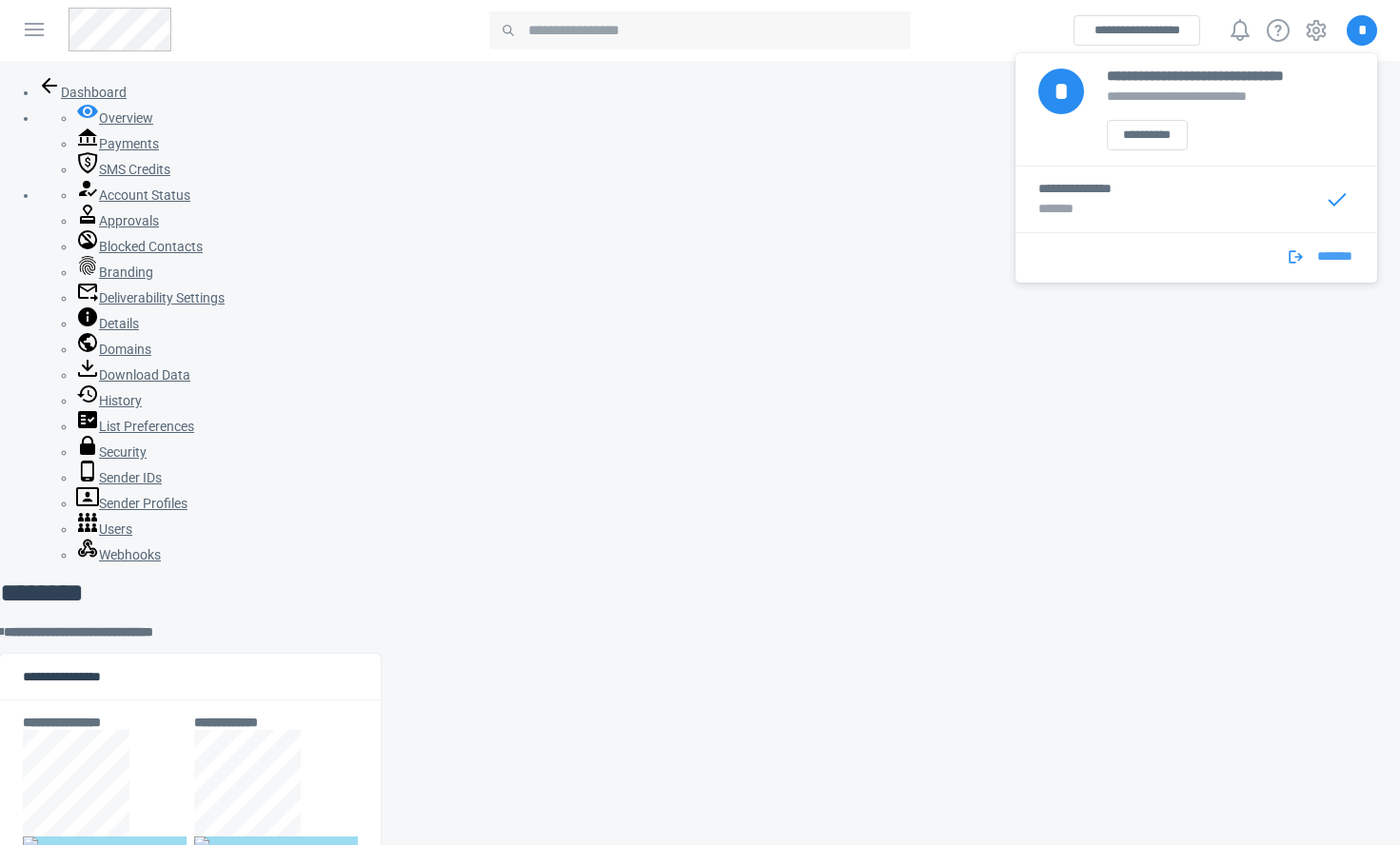 click on "*******" at bounding box center [1321, 258] 